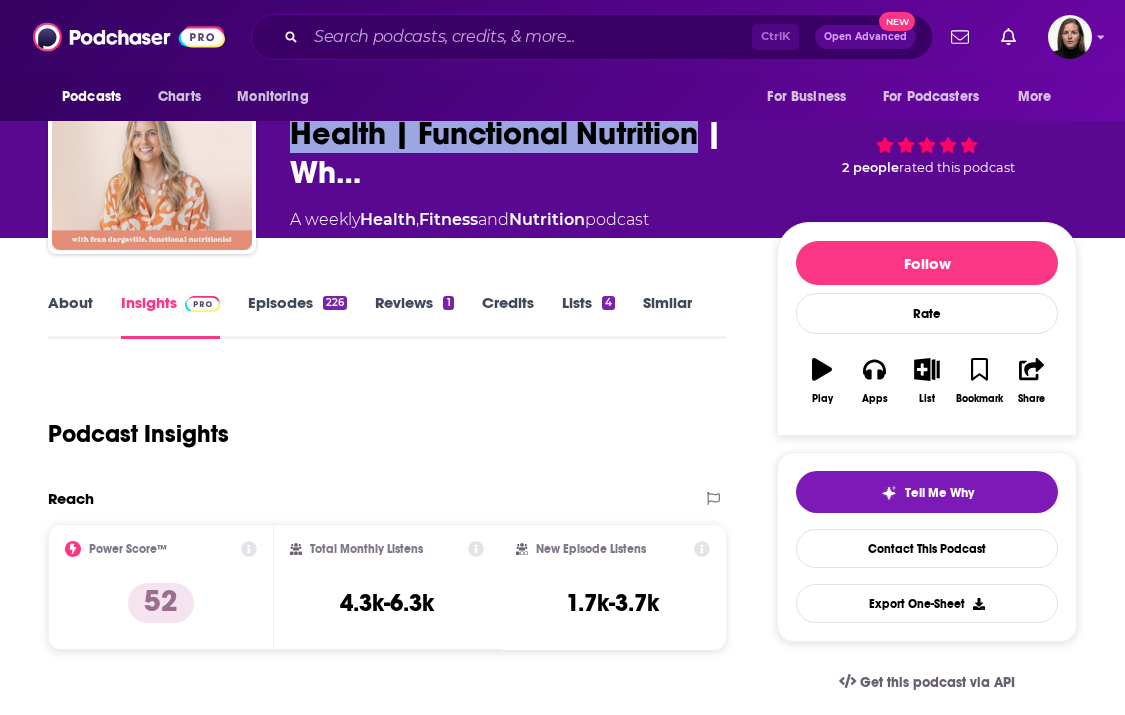 scroll, scrollTop: 0, scrollLeft: 0, axis: both 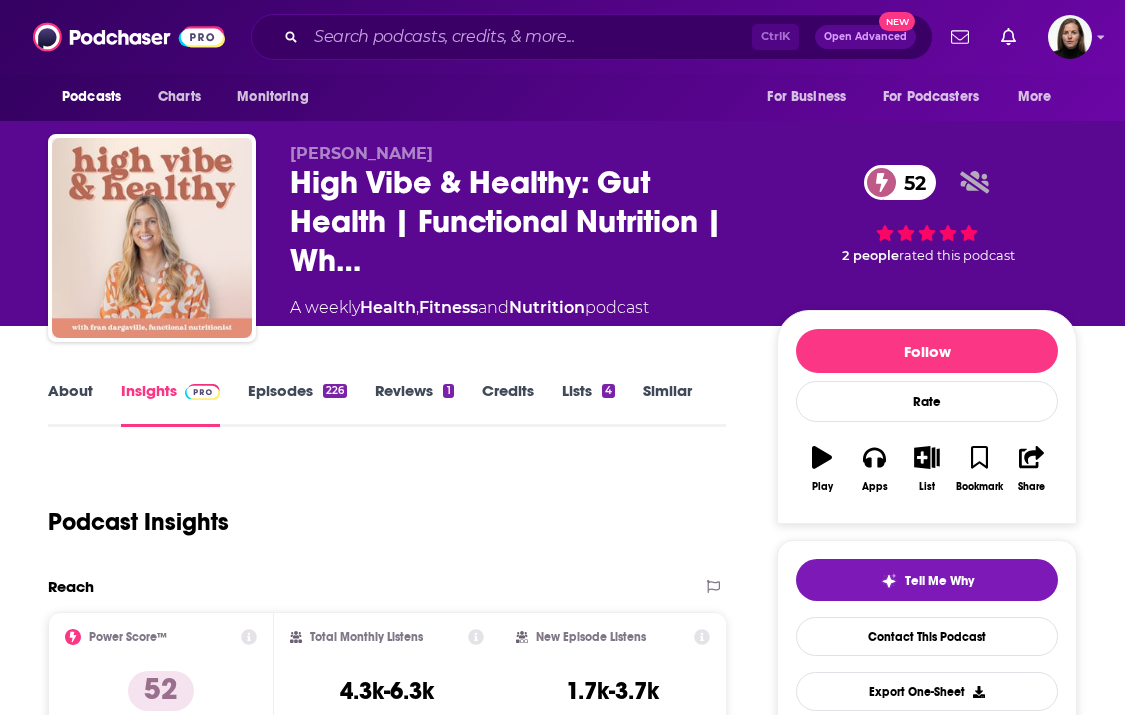 click on "Fran Dargaville   High Vibe & Healthy: Gut Health | Functional Nutrition | Wh… 52 A   weekly  Health ,  Fitness  and  Nutrition  podcast 52   2   people  rated this podcast" at bounding box center [562, 242] 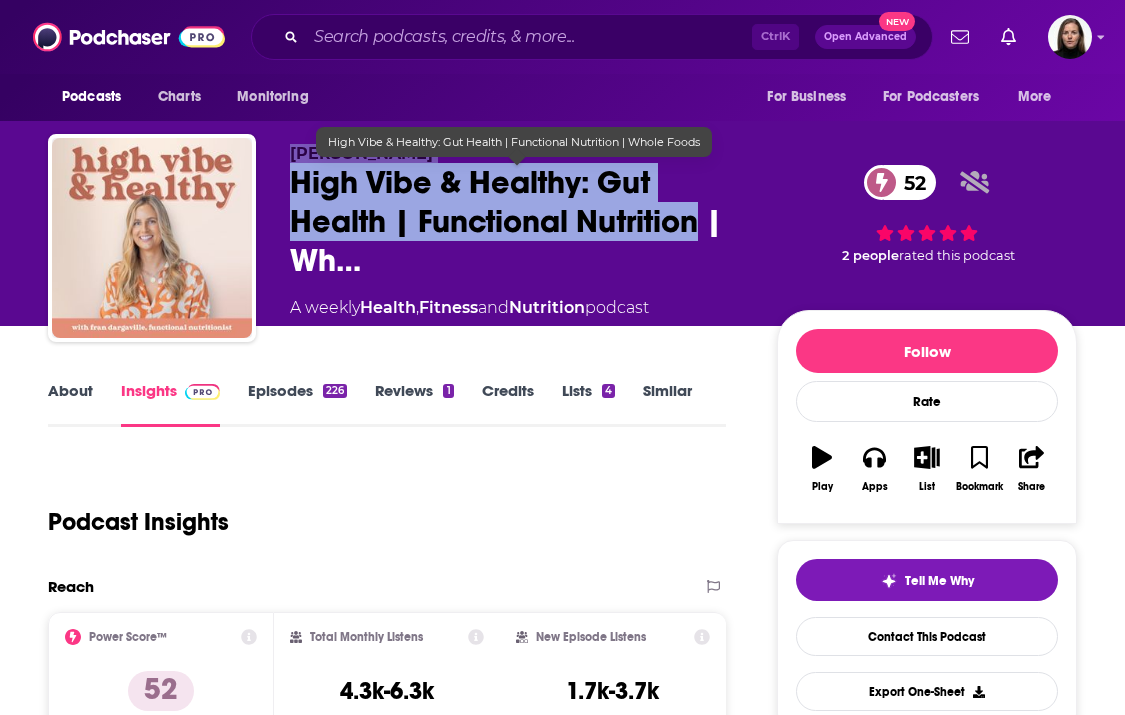 drag, startPoint x: 282, startPoint y: 146, endPoint x: 635, endPoint y: 212, distance: 359.11697 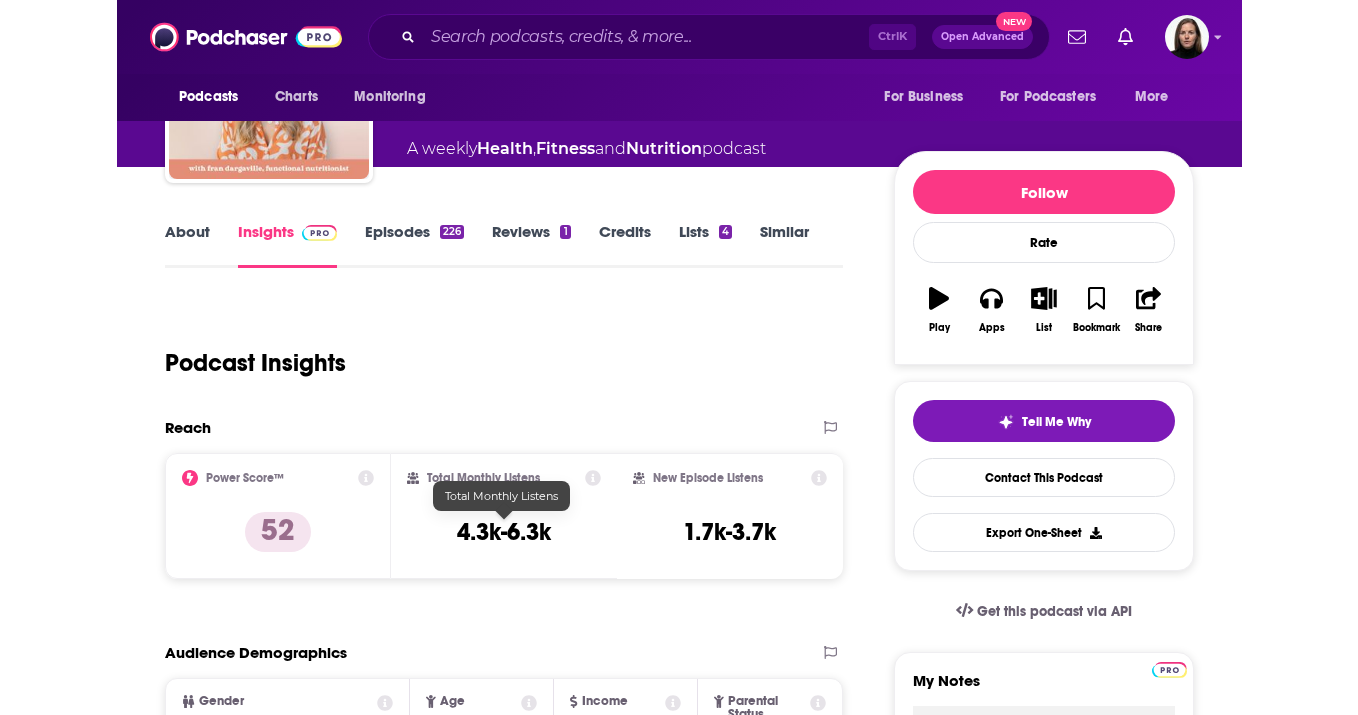 scroll, scrollTop: 0, scrollLeft: 0, axis: both 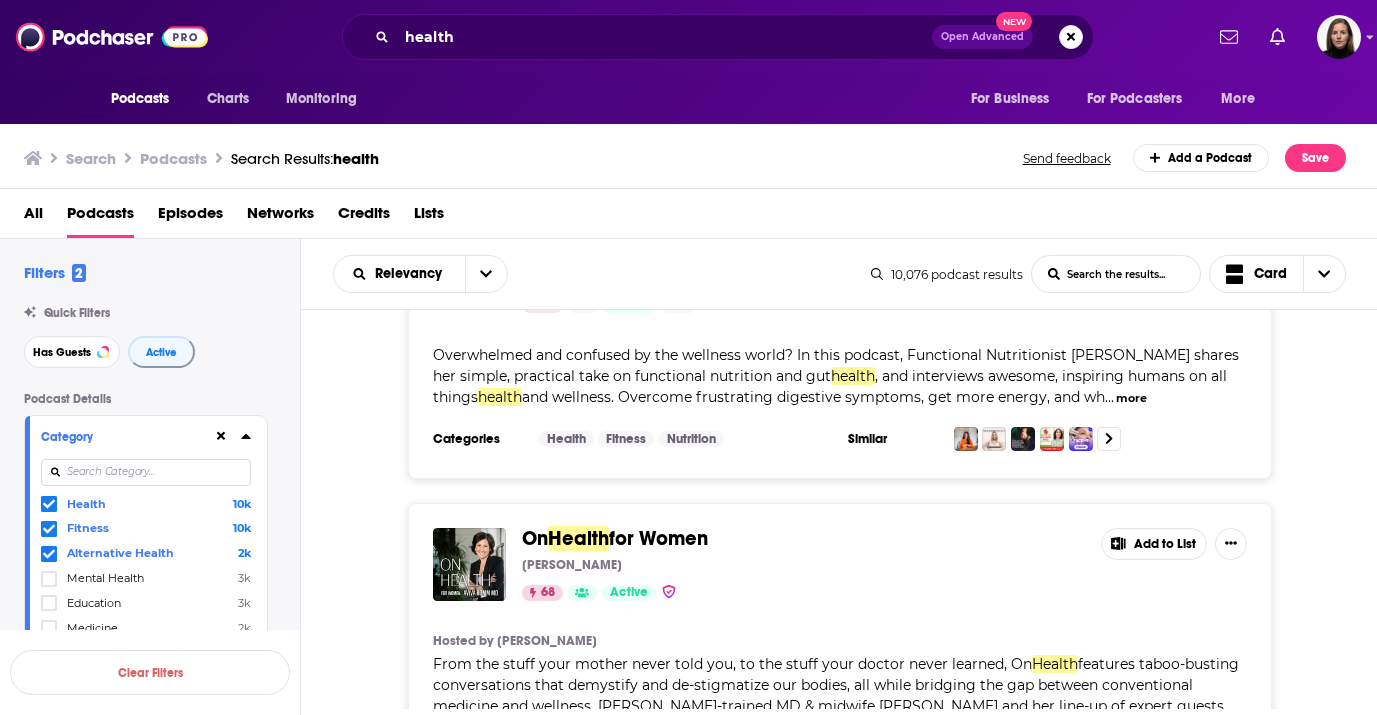 click on "Health" at bounding box center [578, 538] 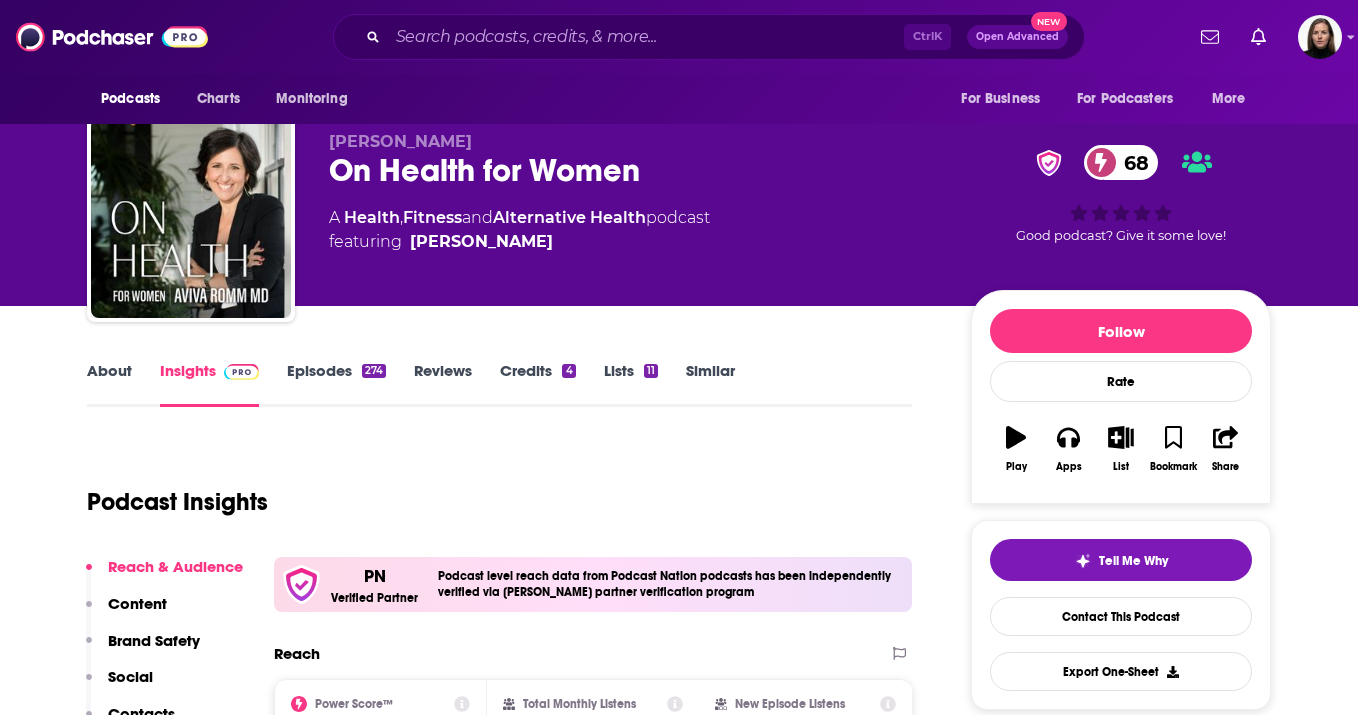 scroll, scrollTop: 0, scrollLeft: 0, axis: both 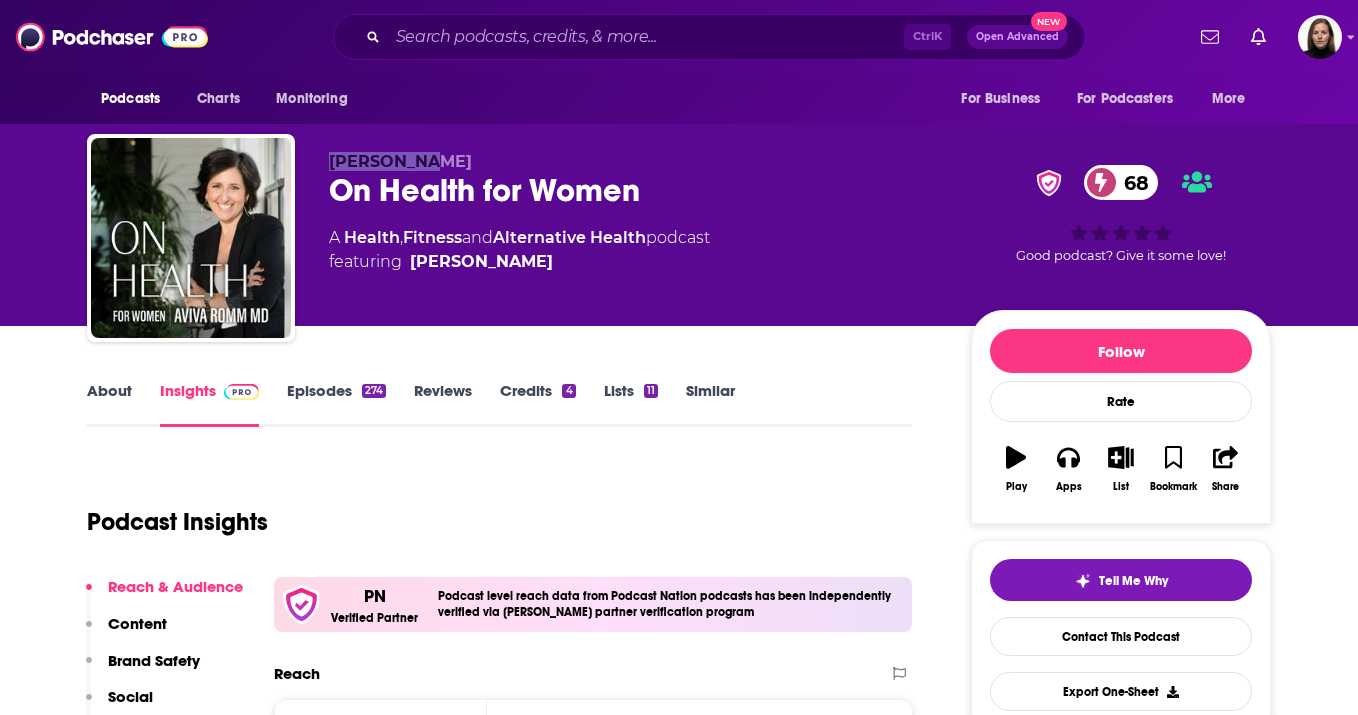 drag, startPoint x: 324, startPoint y: 162, endPoint x: 451, endPoint y: 152, distance: 127.39309 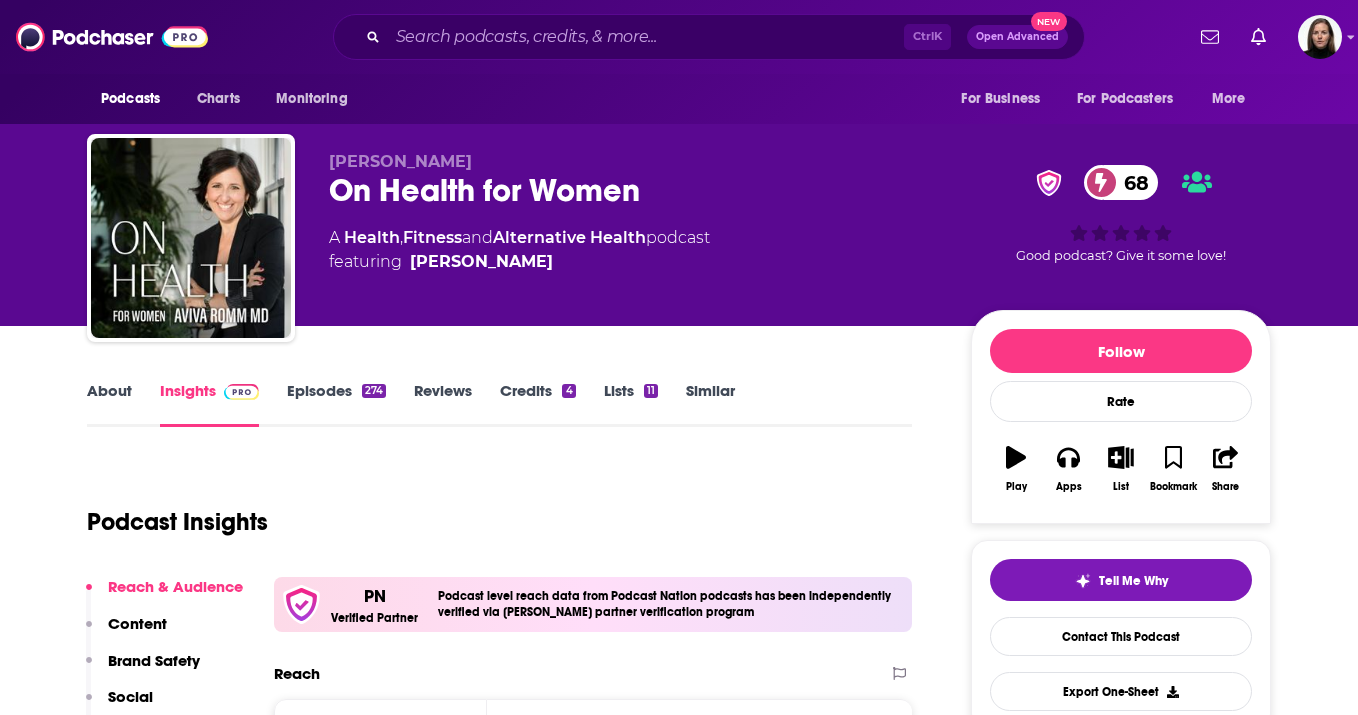 click on "A   Health ,  Fitness  and  Alternative Health  podcast  featuring  Aviva Romm" at bounding box center [634, 250] 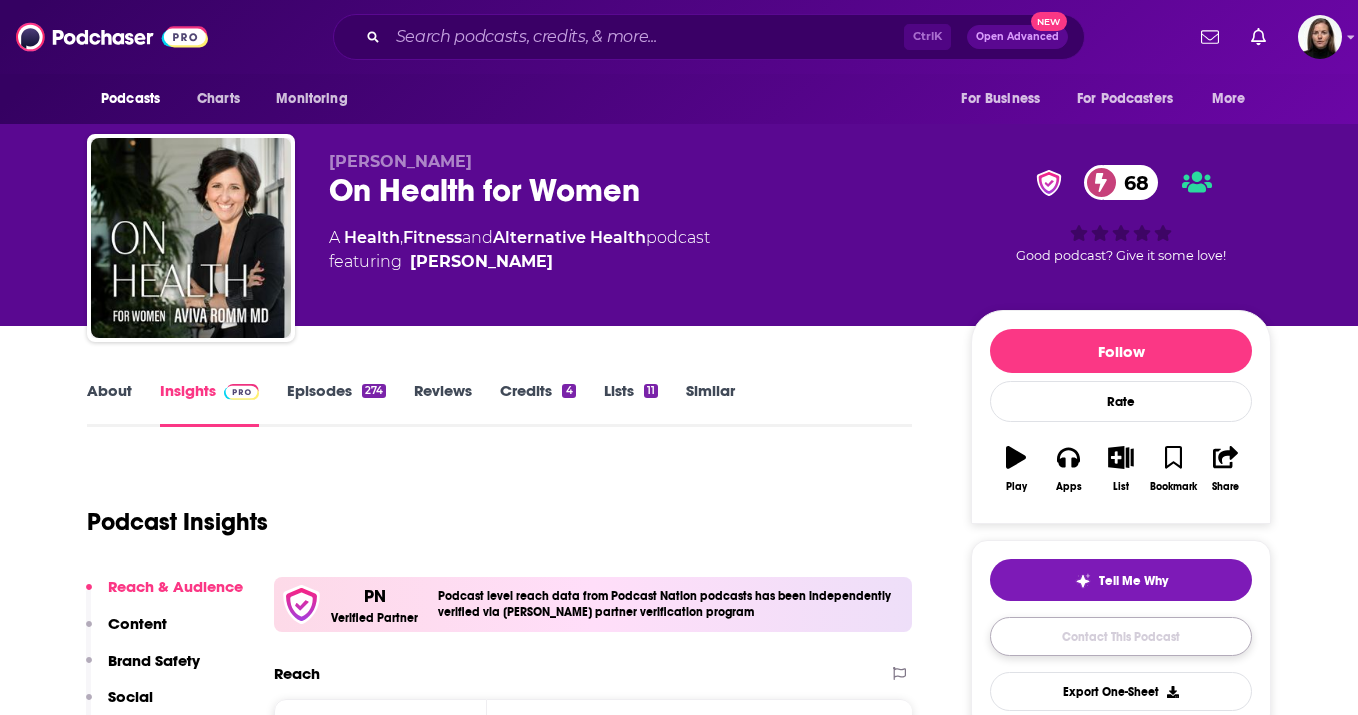 click on "Contact This Podcast" at bounding box center [1121, 636] 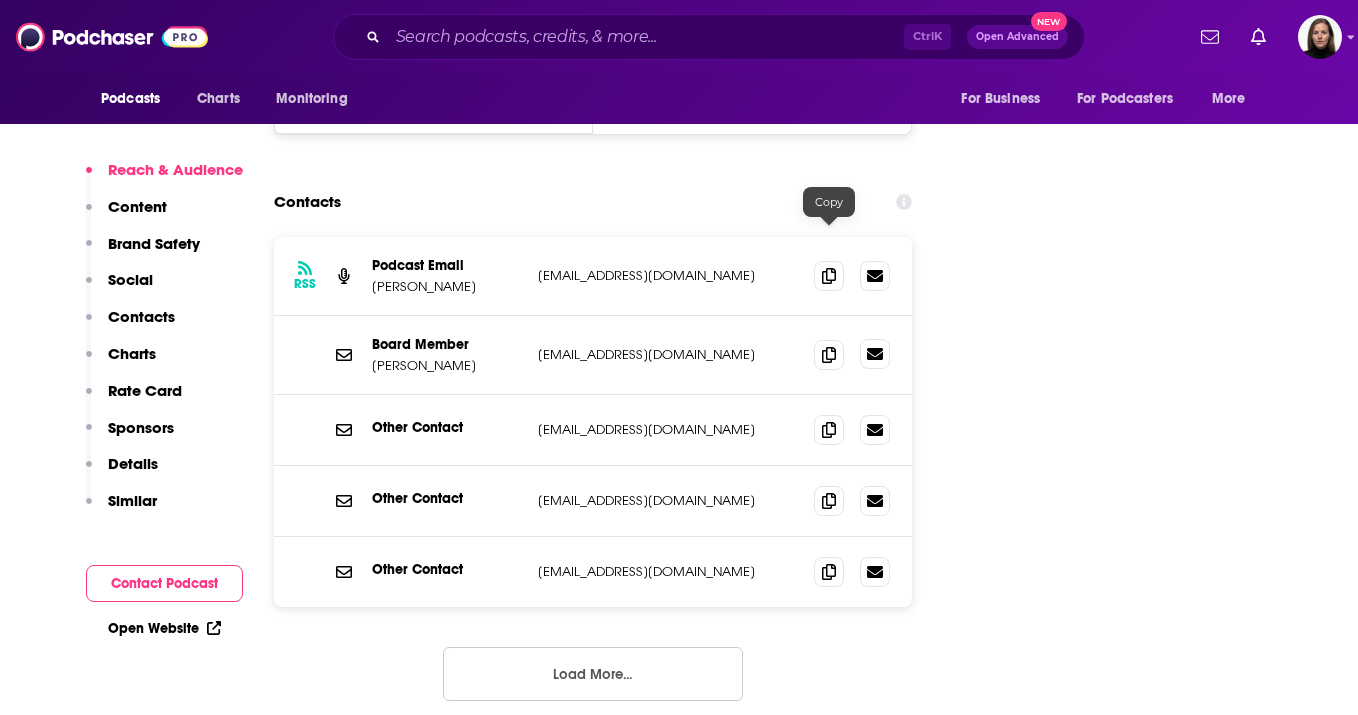 scroll, scrollTop: 2420, scrollLeft: 0, axis: vertical 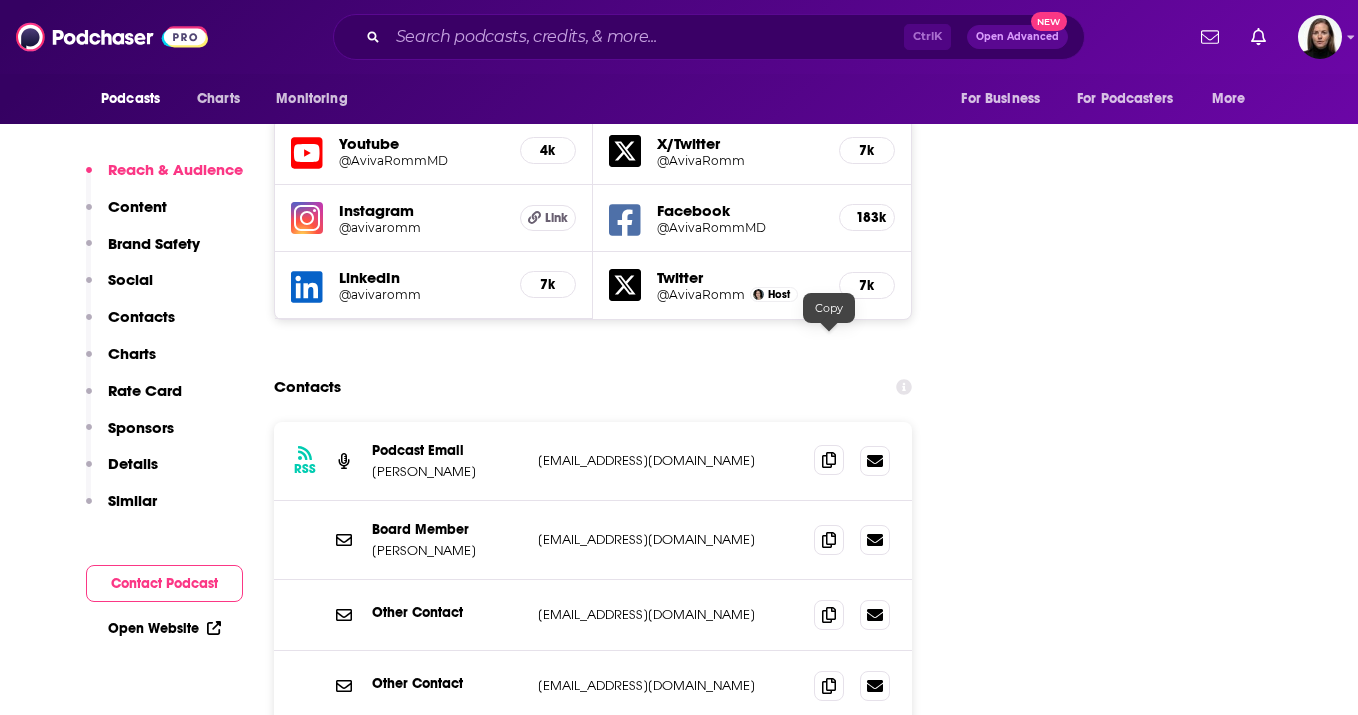 click at bounding box center [829, 460] 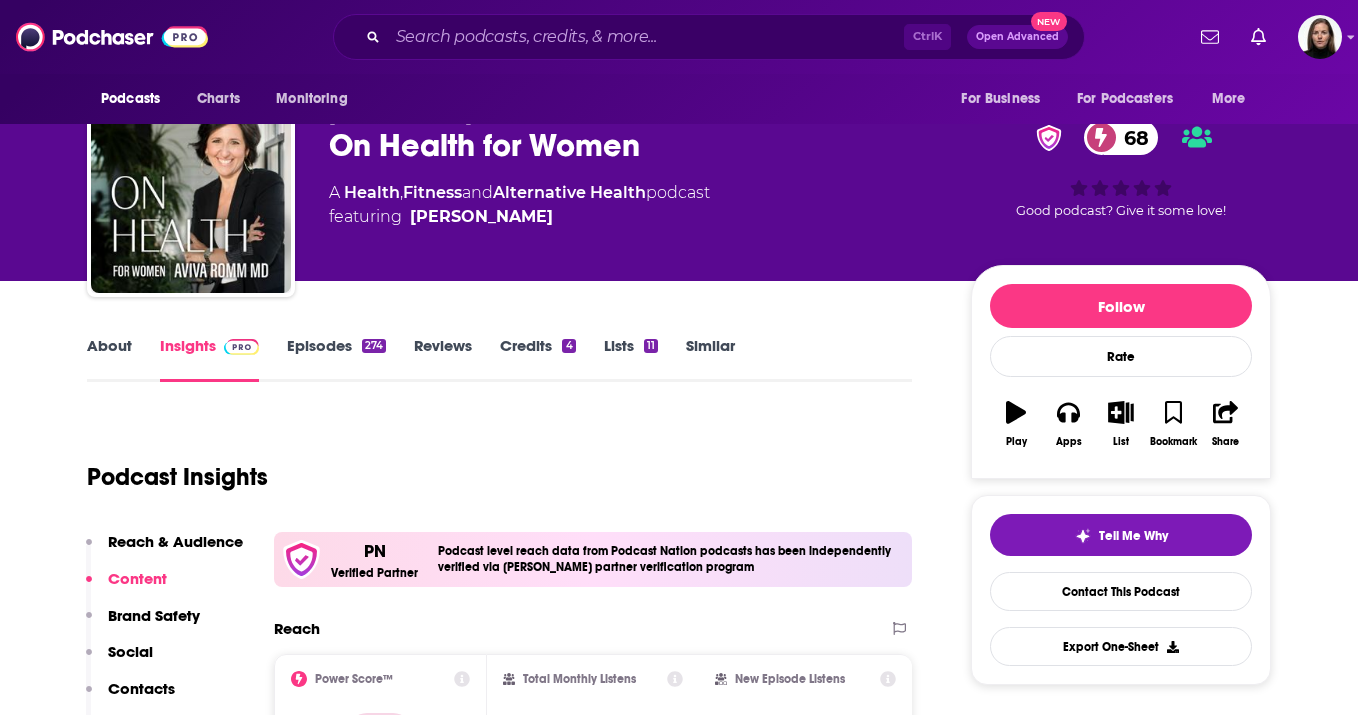 scroll, scrollTop: 0, scrollLeft: 0, axis: both 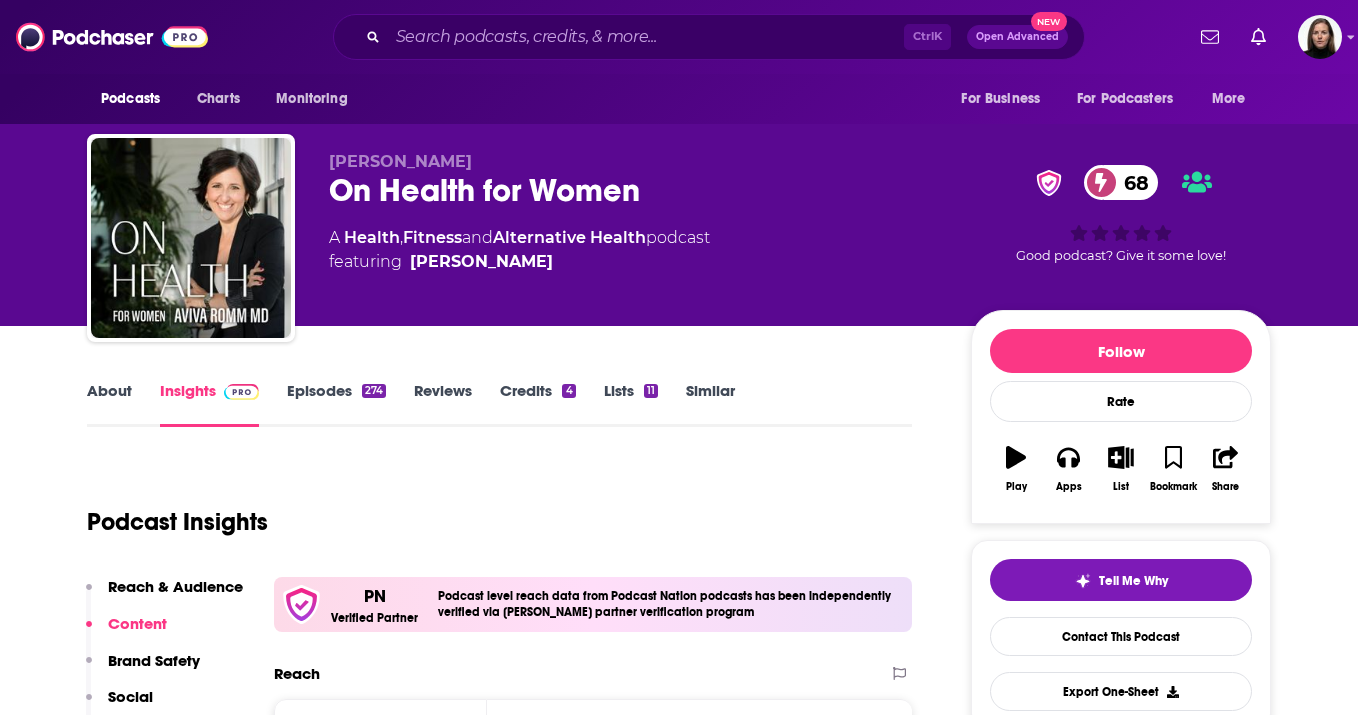 click on "On Health for Women 68" at bounding box center (634, 190) 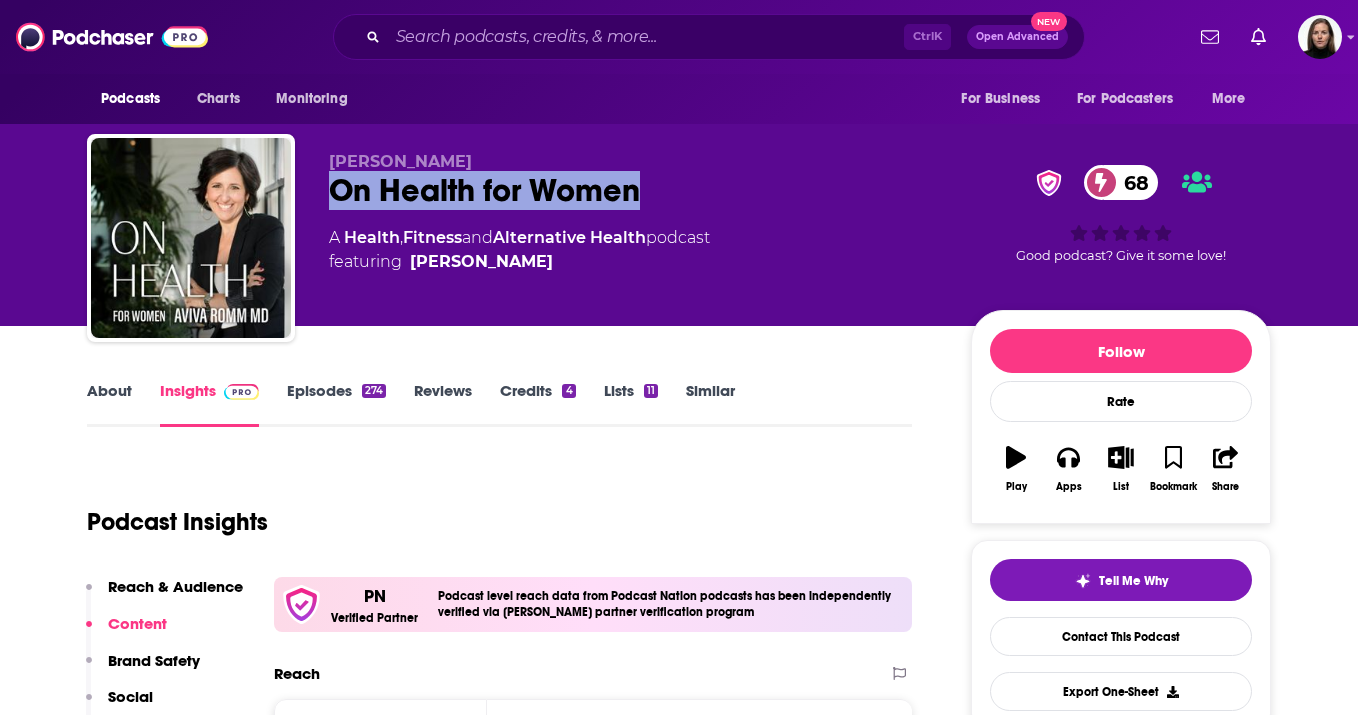 drag, startPoint x: 328, startPoint y: 182, endPoint x: 696, endPoint y: 176, distance: 368.04892 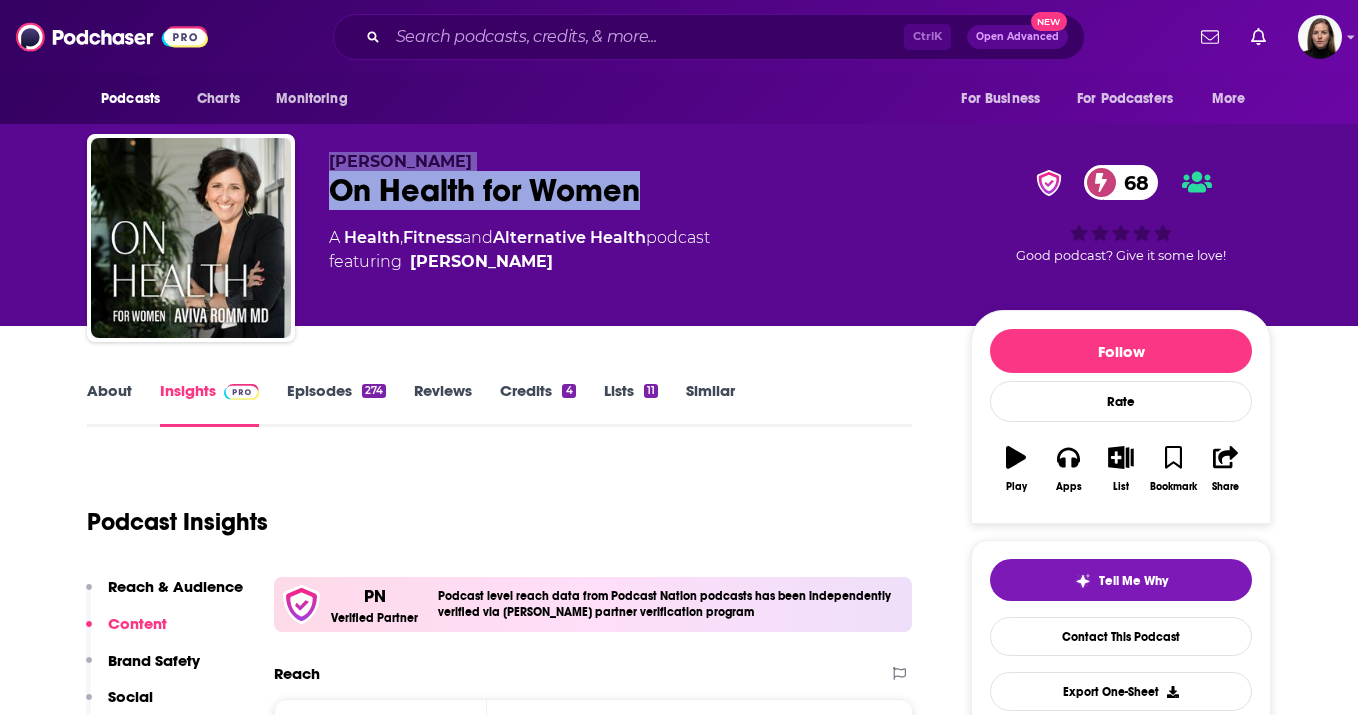 drag, startPoint x: 692, startPoint y: 182, endPoint x: 314, endPoint y: 134, distance: 381.03543 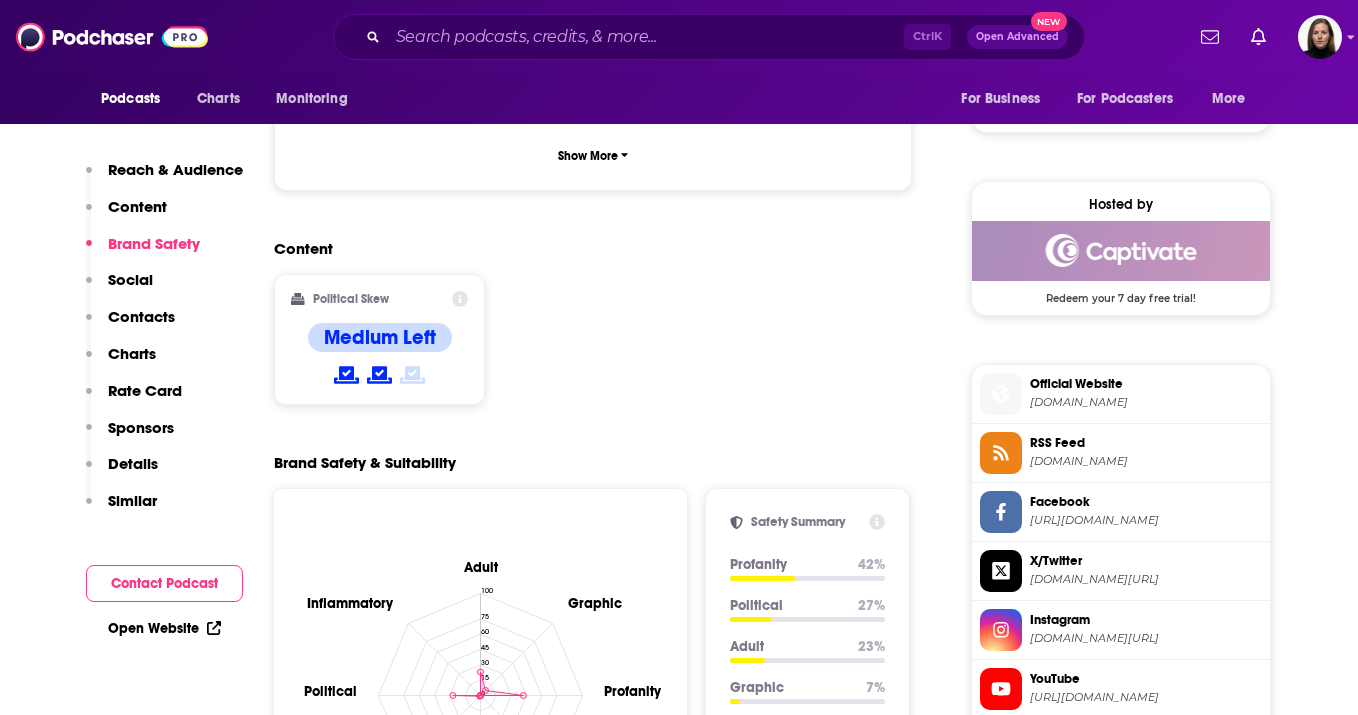 scroll, scrollTop: 1625, scrollLeft: 0, axis: vertical 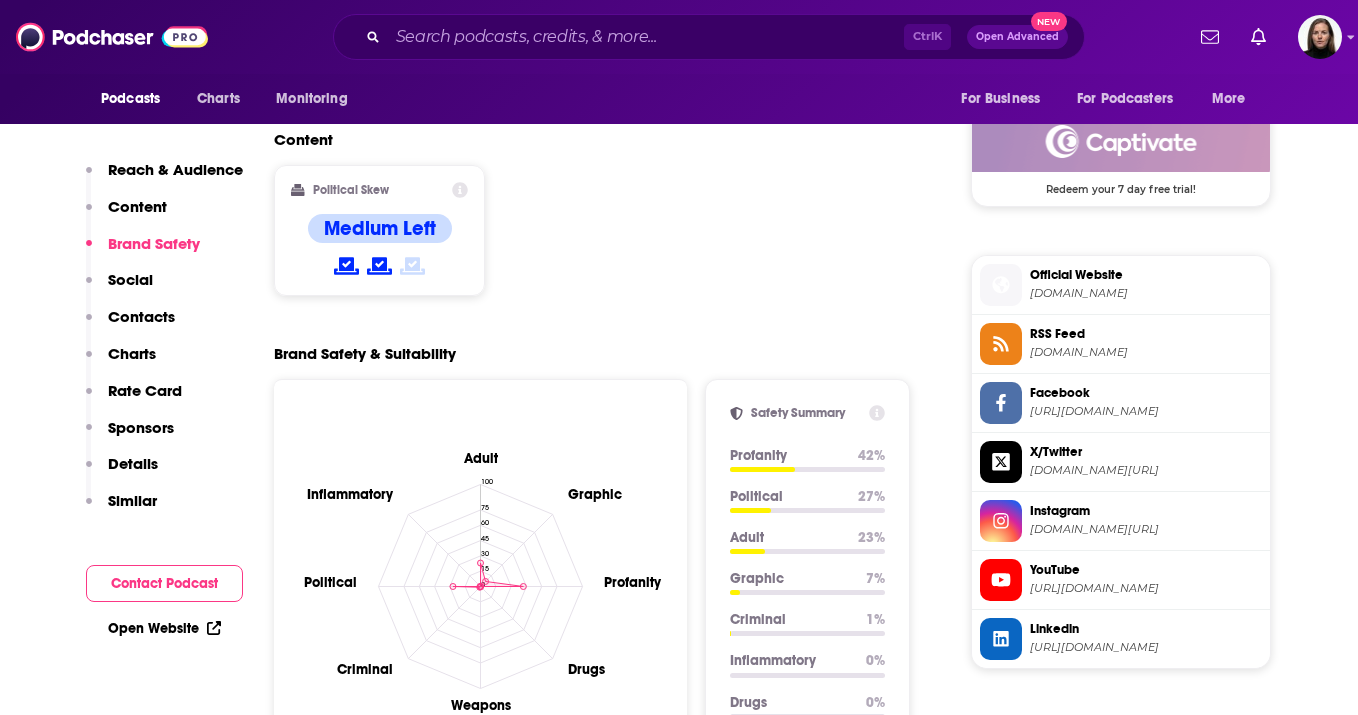 click on "instagram.com/avivaromm" at bounding box center [1146, 529] 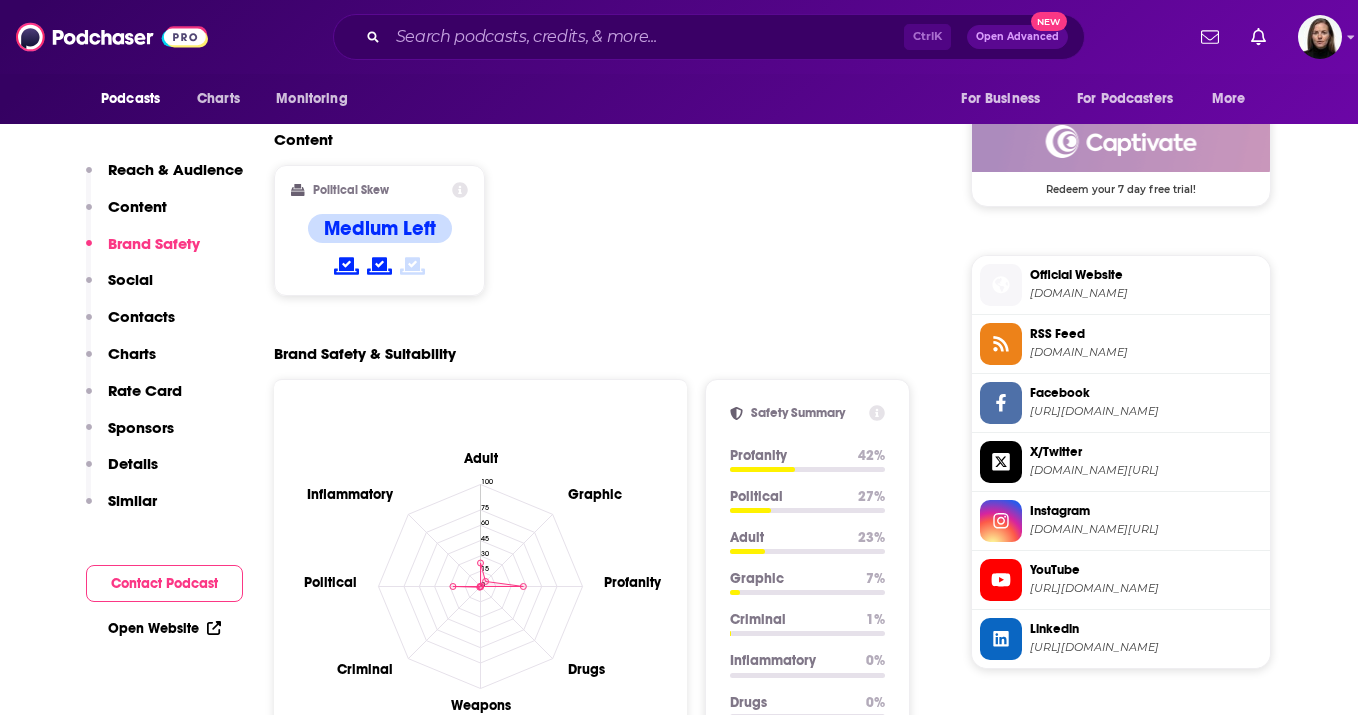 click on "https://www.youtube.com/@AvivaRommMD" at bounding box center (1146, 588) 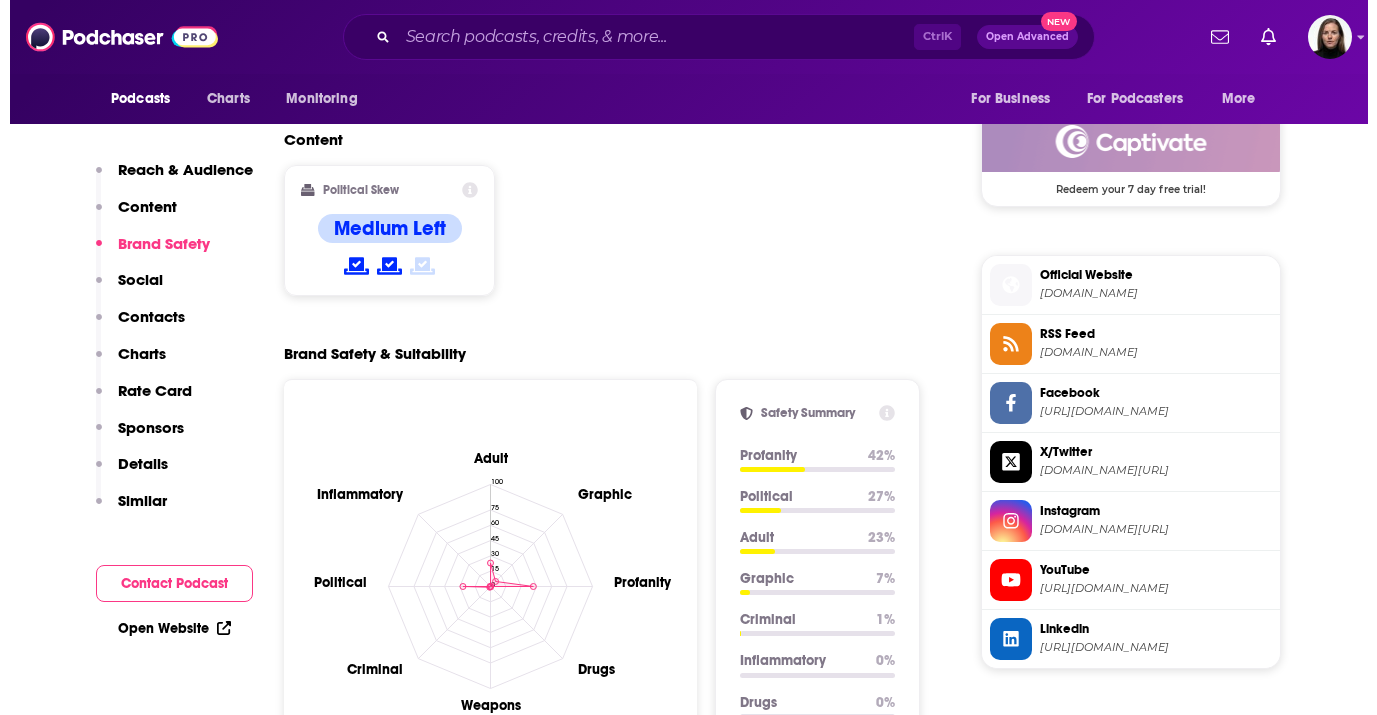scroll, scrollTop: 0, scrollLeft: 0, axis: both 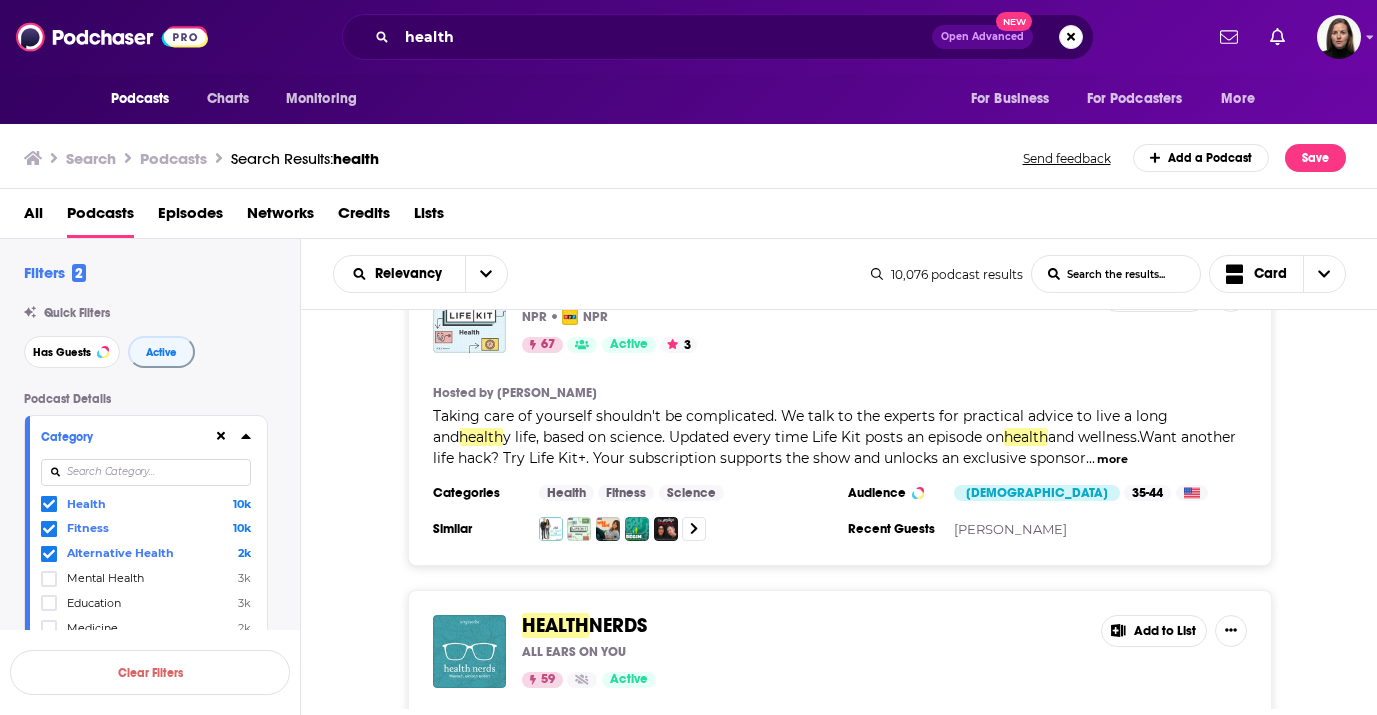 click on "NERDS" at bounding box center (618, 625) 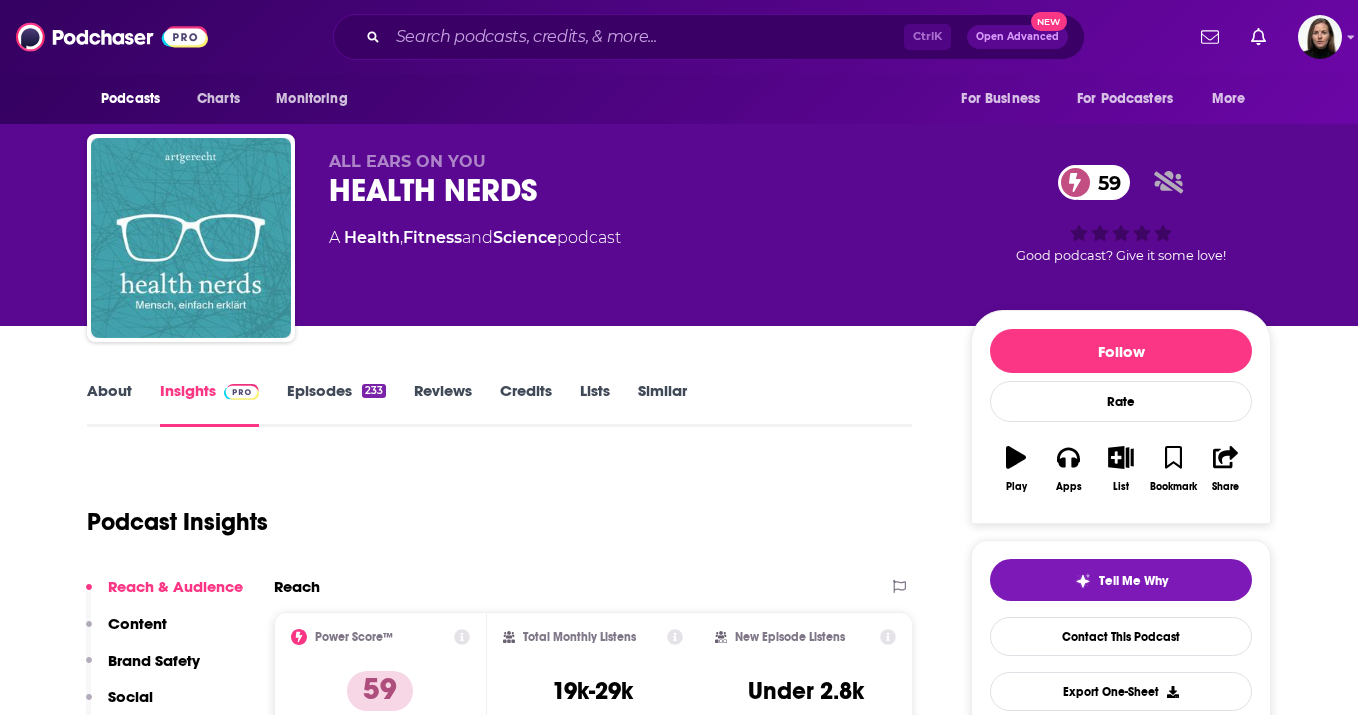 click on "Podcast Insights" at bounding box center [491, 510] 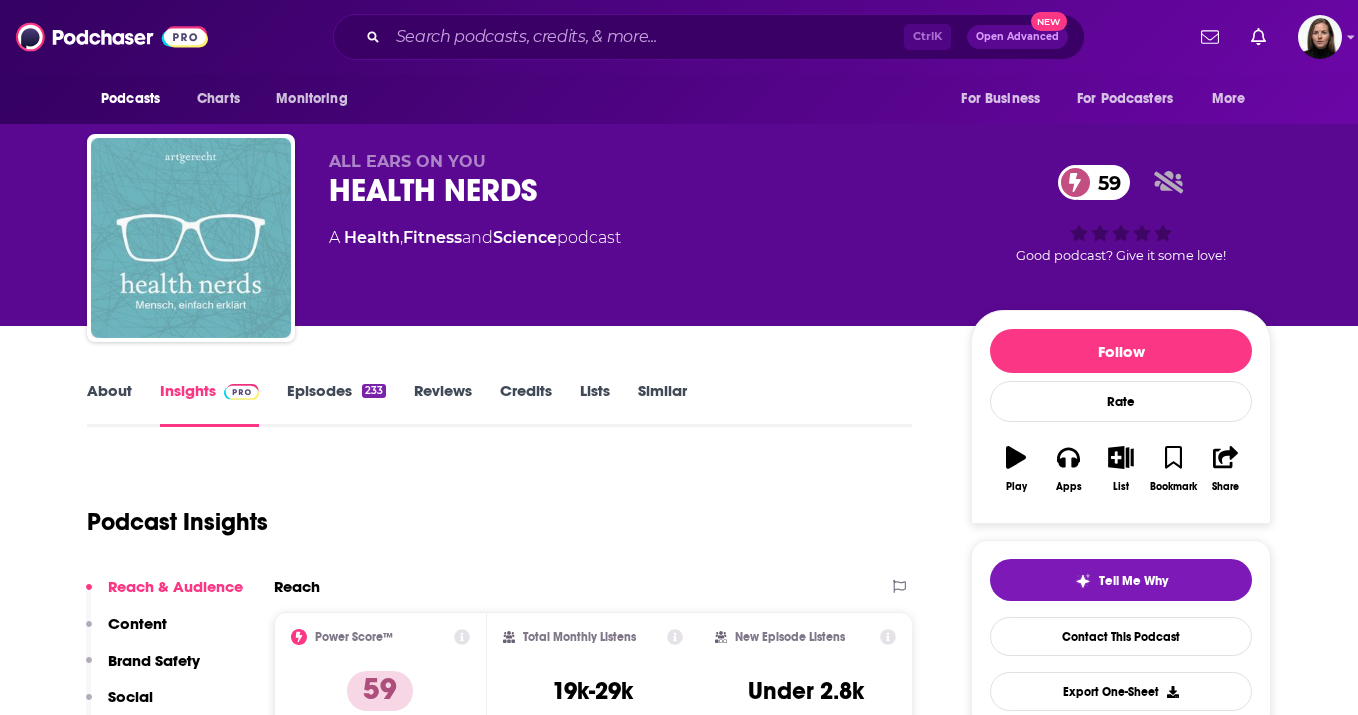 click at bounding box center (191, 238) 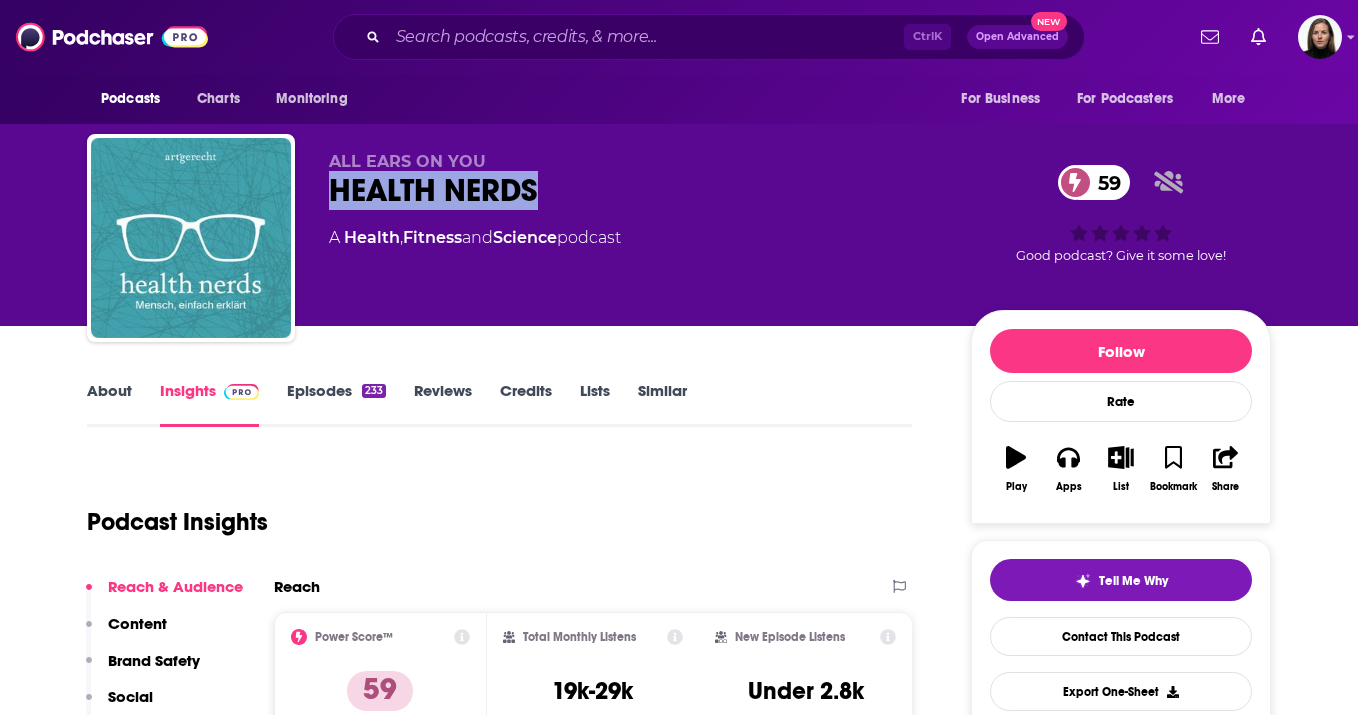 drag, startPoint x: 482, startPoint y: 188, endPoint x: 327, endPoint y: 186, distance: 155.01291 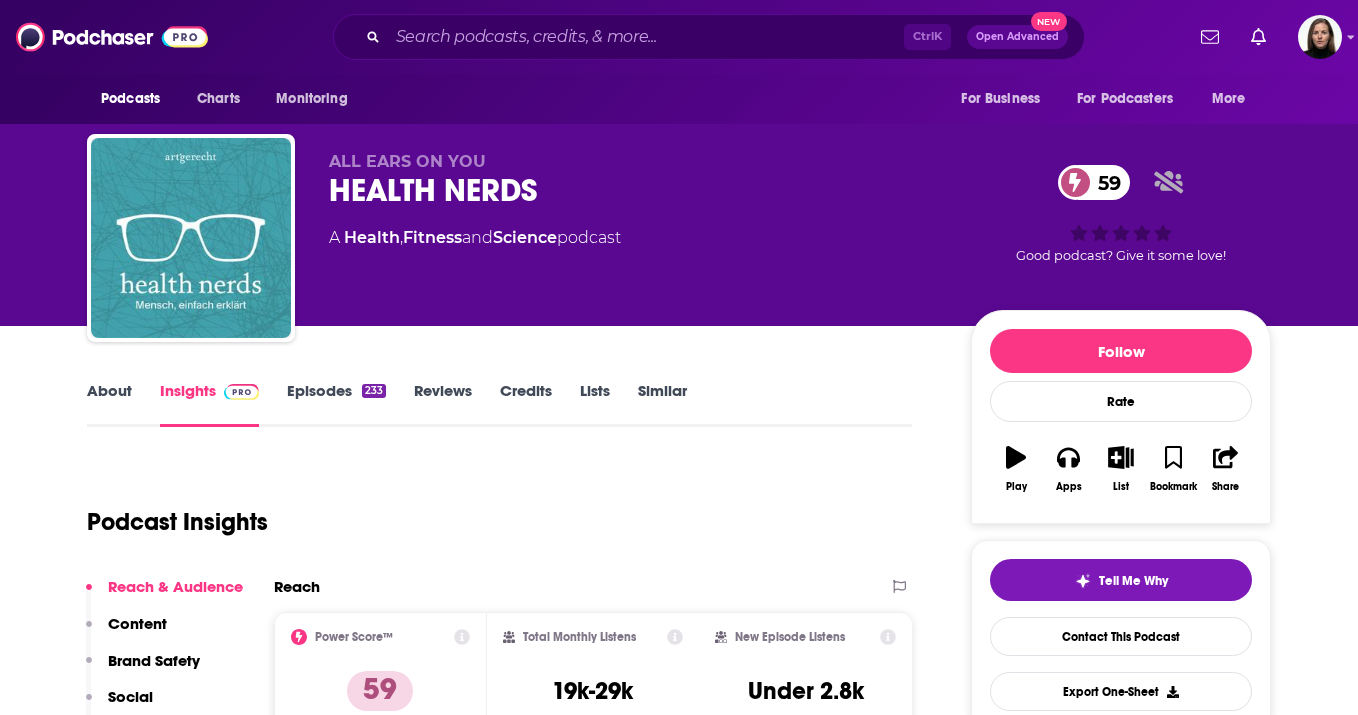 click on "ALL EARS ON YOU   HEALTH NERDS 59 A   Health ,  Fitness  and  Science  podcast" at bounding box center (634, 232) 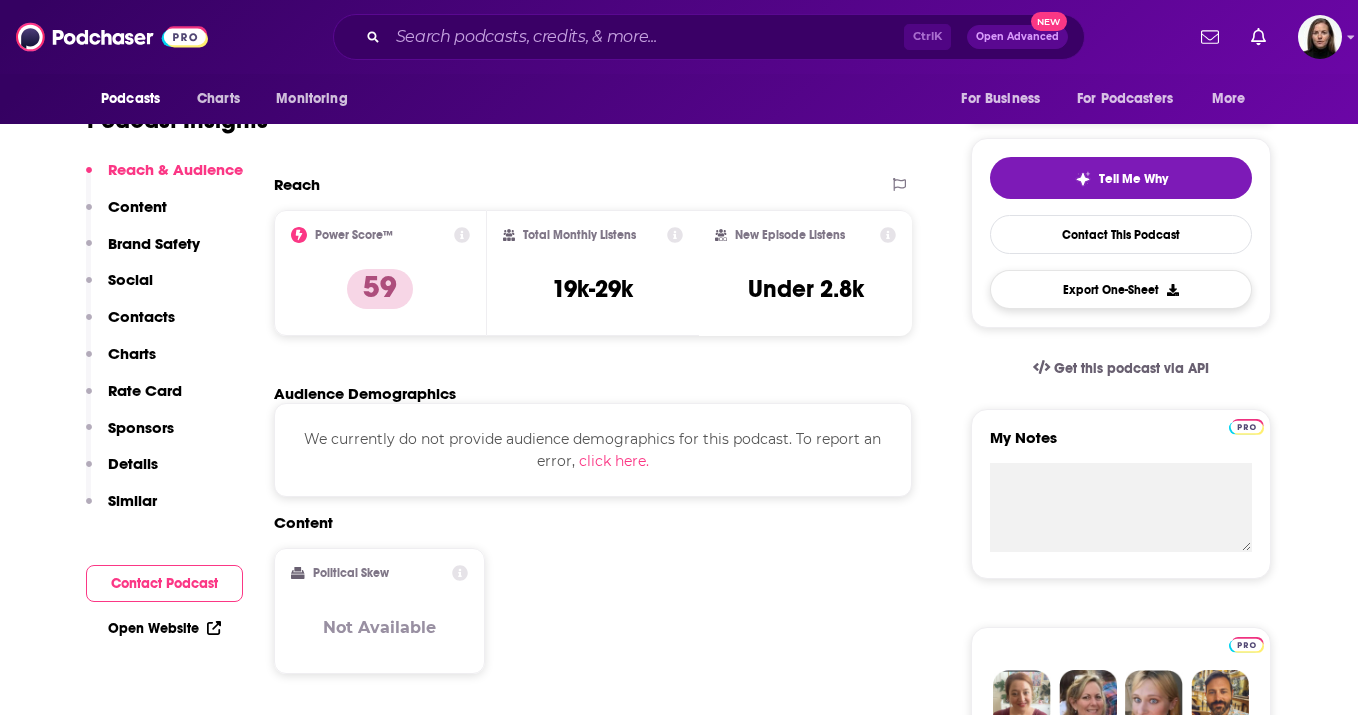scroll, scrollTop: 375, scrollLeft: 0, axis: vertical 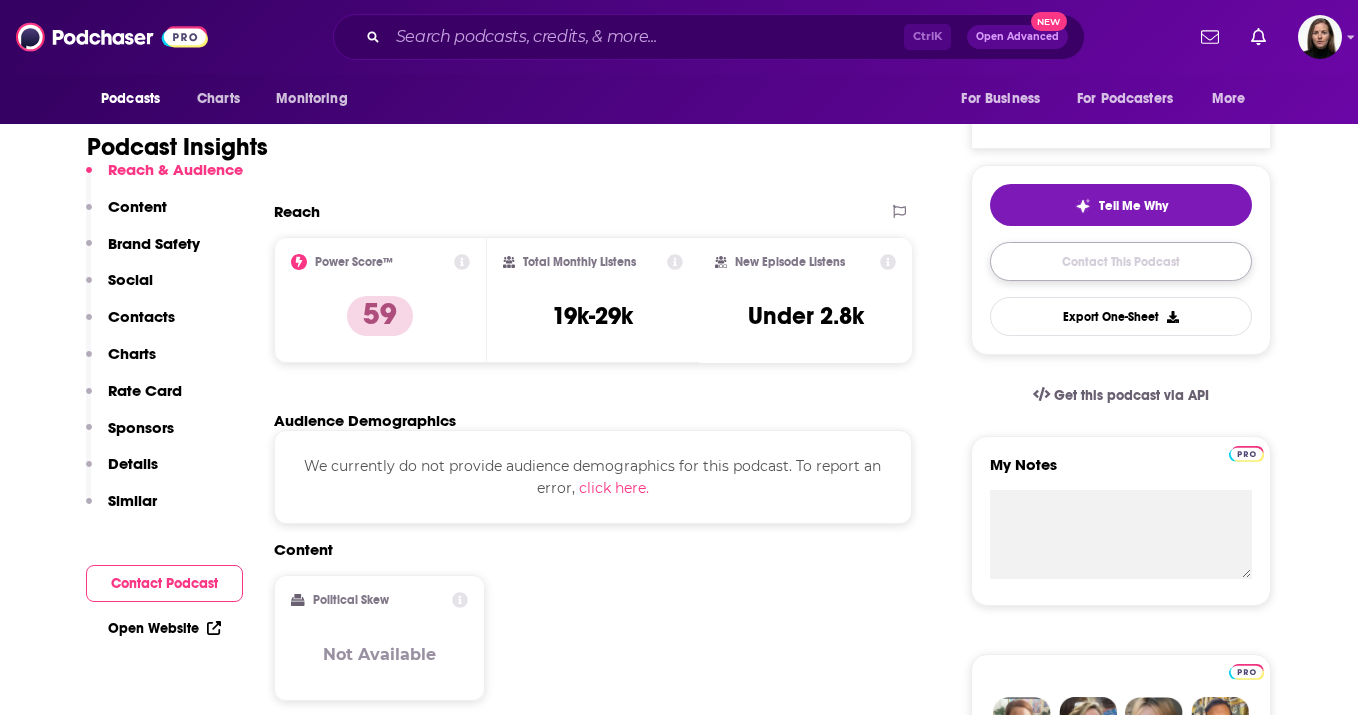 click on "Contact This Podcast" at bounding box center (1121, 261) 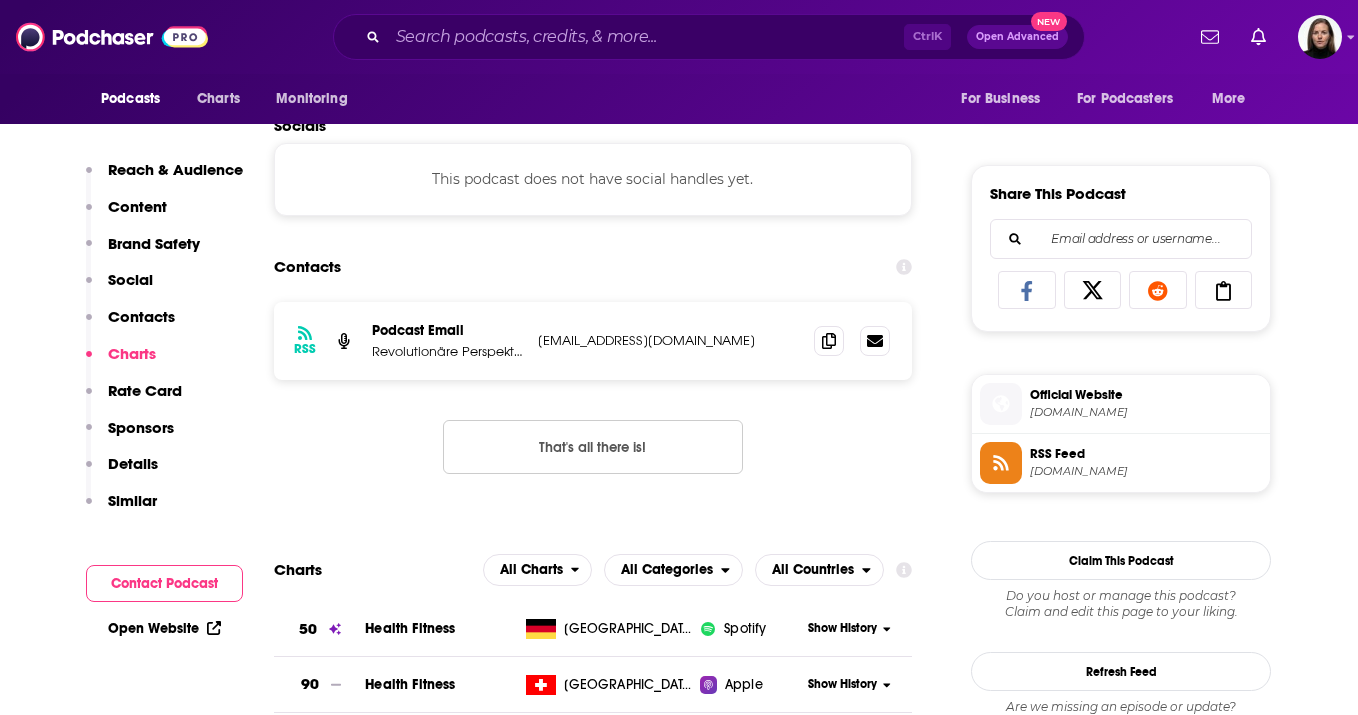 scroll, scrollTop: 1161, scrollLeft: 0, axis: vertical 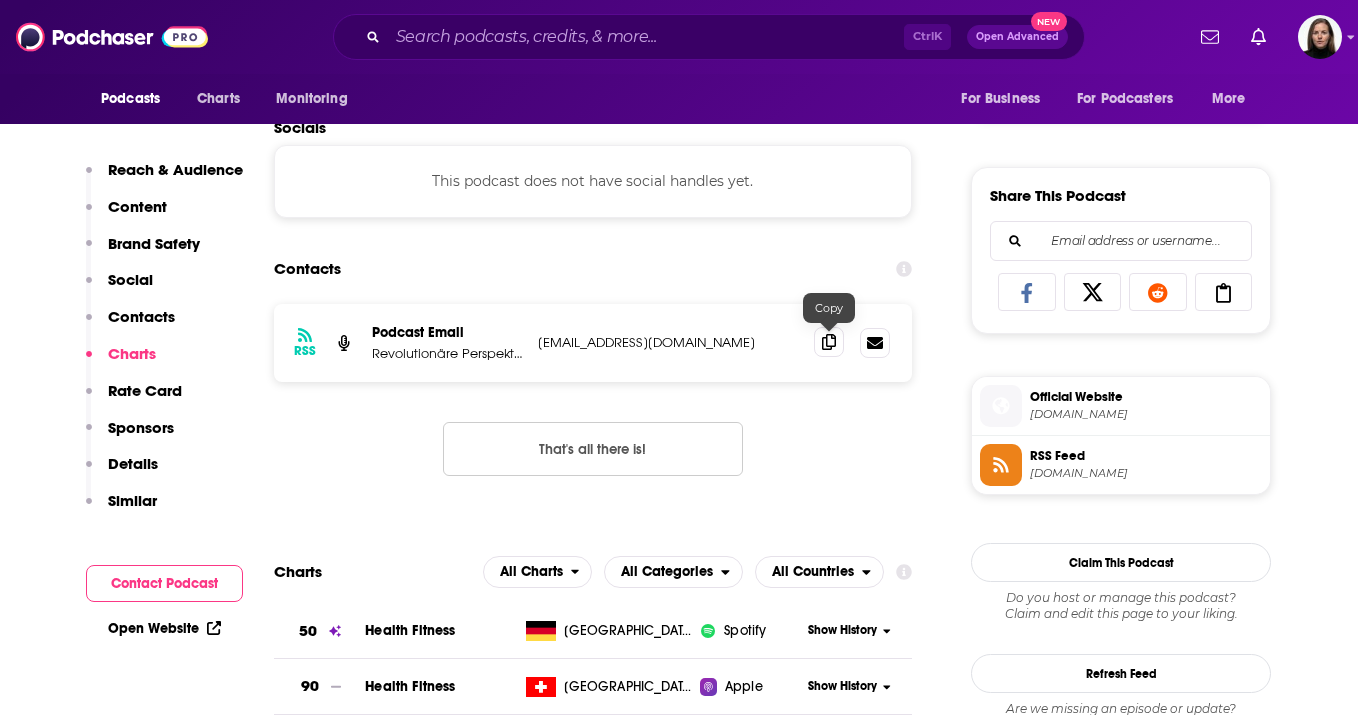 click at bounding box center (829, 342) 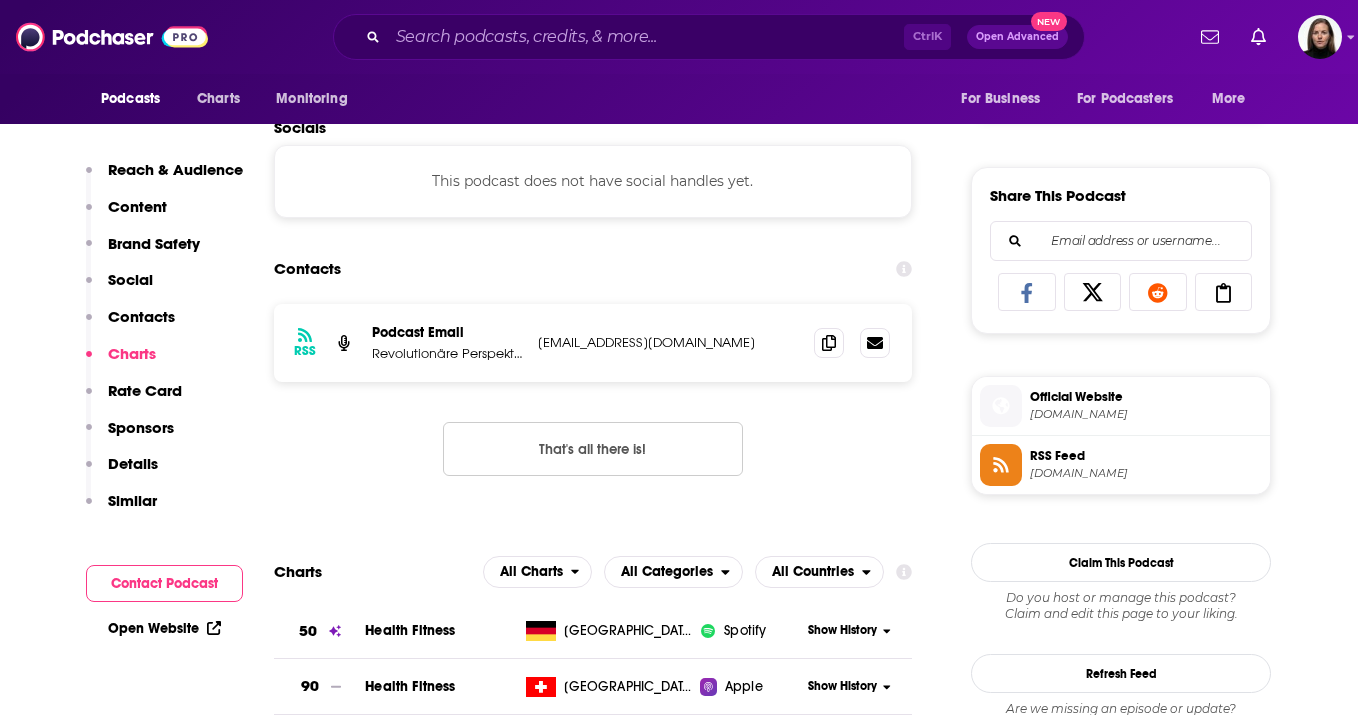 click on "Reach Power Score™ 59 Total Monthly Listens 19k-29k New Episode Listens Under 2.8k Export One-Sheet Audience Demographics We currently do not provide audience demographics for this podcast. To report an error,   click here. Content Political Skew Not Available Brand Safety & Suitability Information about brand safety is not yet available. Socials This podcast does not have social handles yet. Contacts   RSS   Podcast Email Revolutionäre Perspektiven auf Gesundheit und Krankheit podcast@aeoy.de podcast@aeoy.de That's all there is! Charts All Charts All Categories All Countries 50 Health Fitness   Germany Spotify Show History 90 Health Fitness   Switzerland Apple Show History 110 Health Fitness   Luxembourg Apple Show History 190 Health Fitness   Germany Apple Show History Estimated Rate Card Placement Cost Pre -roll Ads played  before an episode . $ 1  -  $ 100 Mid -roll Ads played  during an episode . $ 1  -  $ 100 Post -roll Ads played  after an episode . $ 1  -  $ 100 Recent Sponsors Beta Podcast Details" at bounding box center [593, 4236] 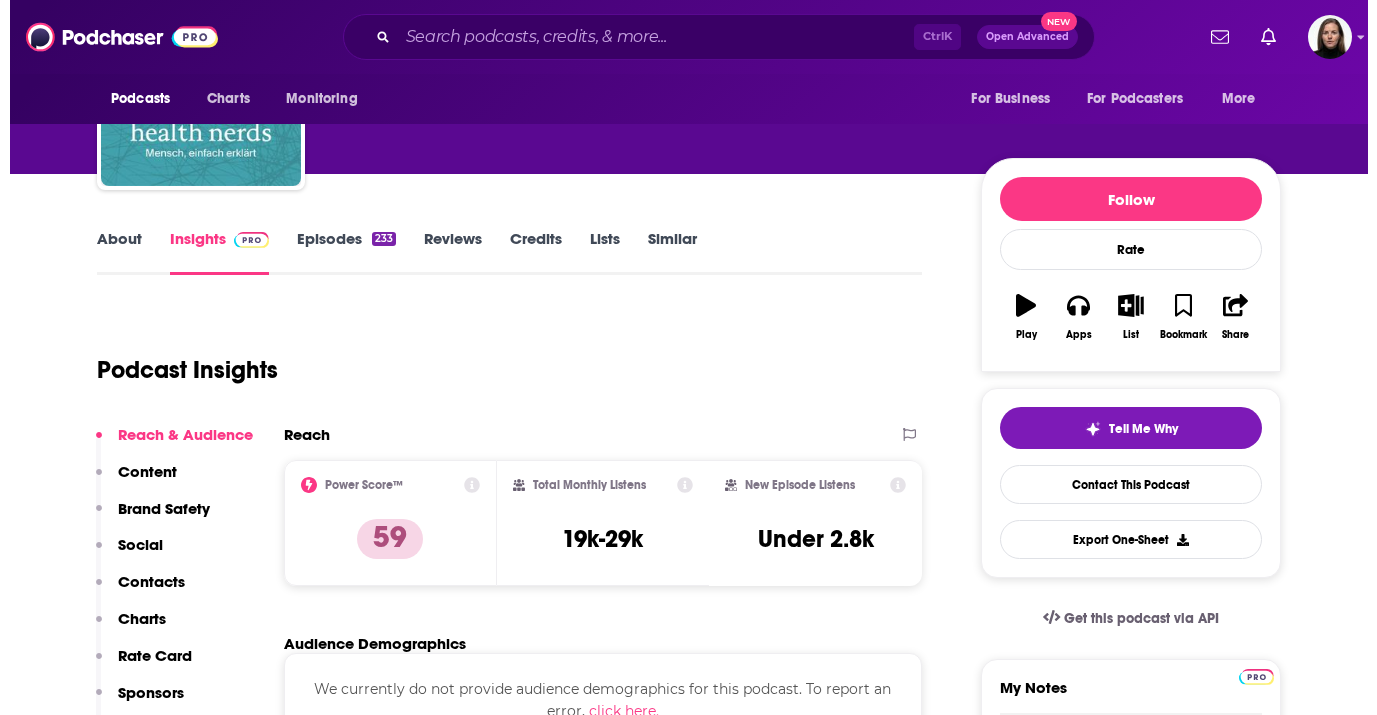 scroll, scrollTop: 0, scrollLeft: 0, axis: both 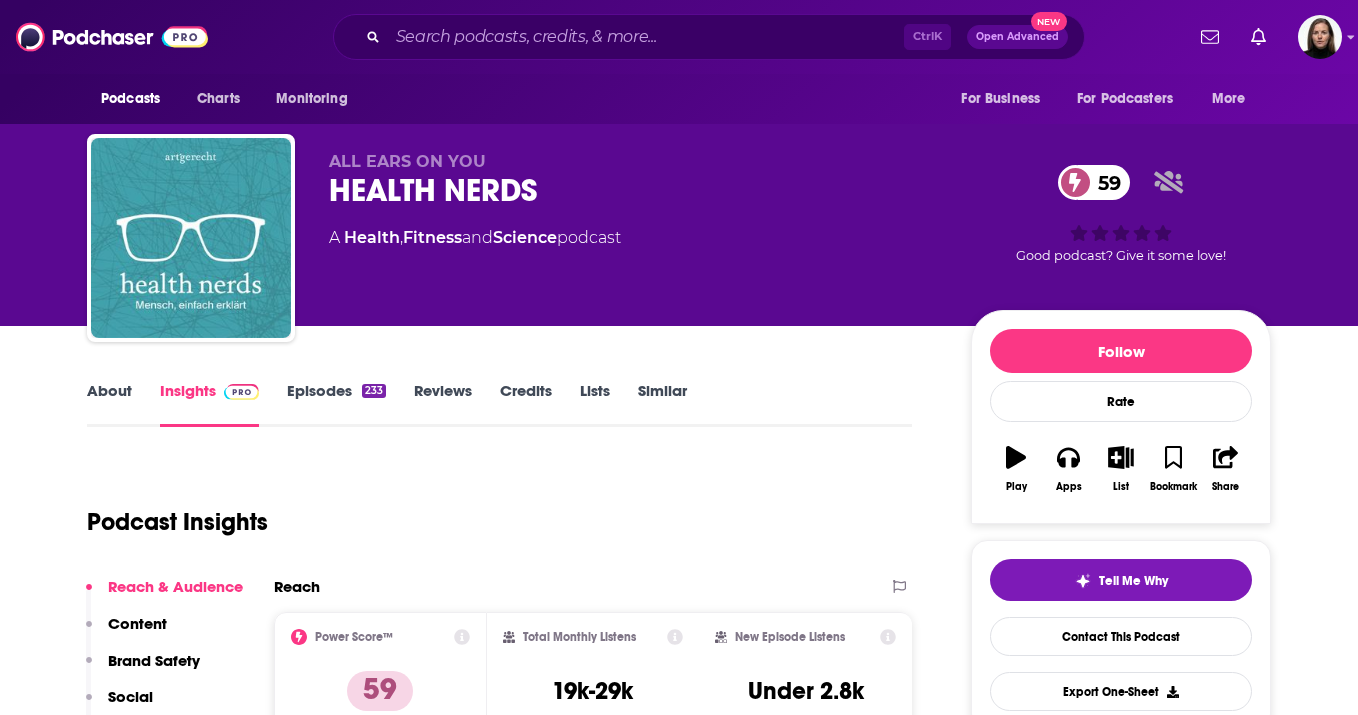 drag, startPoint x: 370, startPoint y: 219, endPoint x: 237, endPoint y: 159, distance: 145.9075 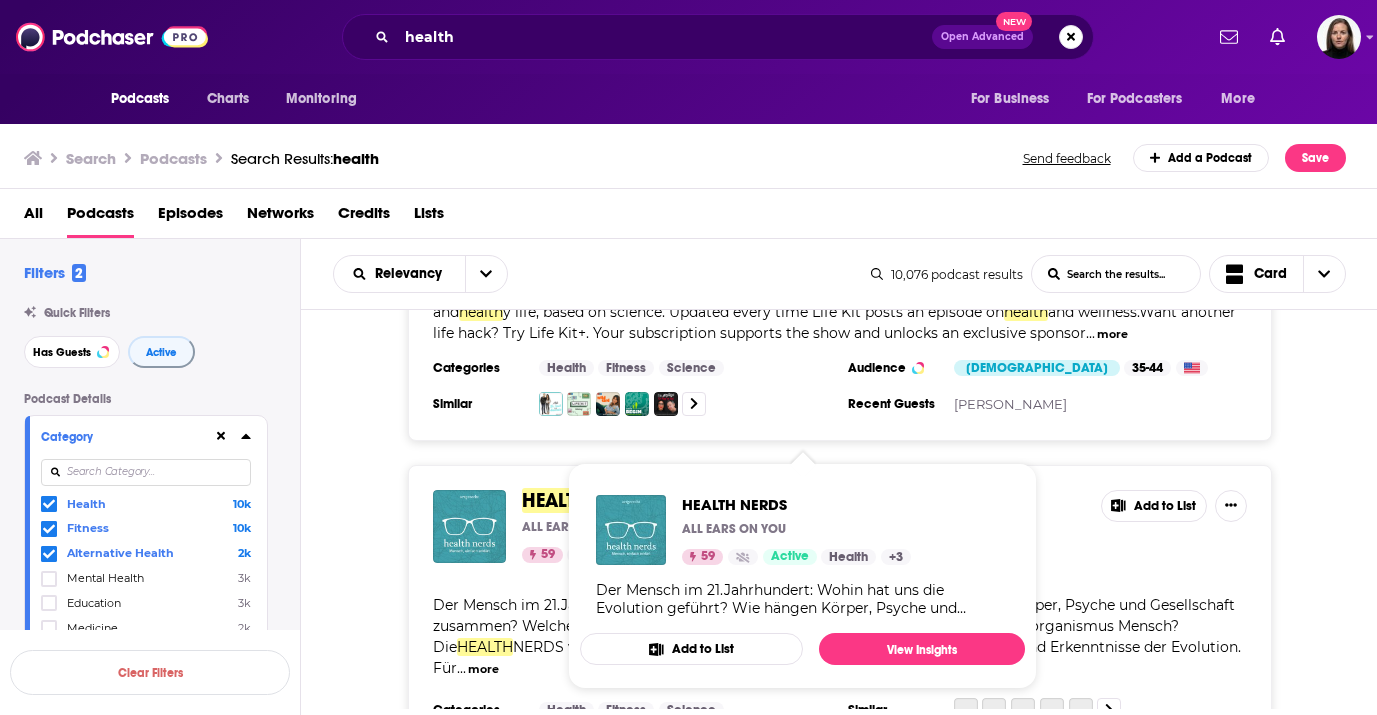 scroll, scrollTop: 8000, scrollLeft: 0, axis: vertical 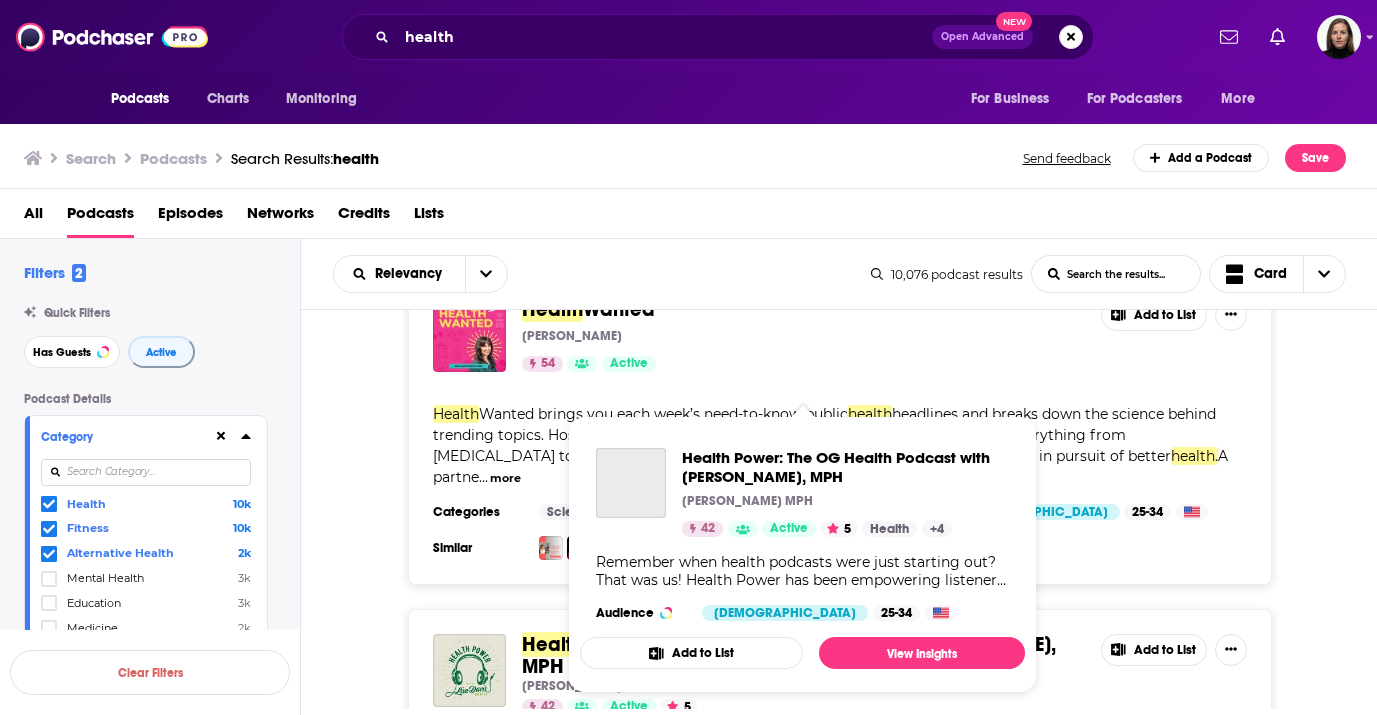 click on "Remember when health podcasts were just starting out? That was us! Health Power has been empowering listeners to live their healthiest lives for over a decade, and we're still going strong. We're old school in the best way possible: no fads, just facts. Host Lisa, with her Master's in Public Health and 26 years in health media, offers time-tested wisdom and practical strategies to help you truly thrive.On Health Power, you'll discover:Evidence-based guidance: Straightforward facts for a healthier you.Holistic well-being: Connecting mind, body, and spirit.Sustainable habits: Practical steps for lasting change.Insightful discussions: Expert interviews that cut through the noise.Join the Health Power community—we've been your trusted source for a healthier life for years. Subscribe today!" at bounding box center (802, 571) 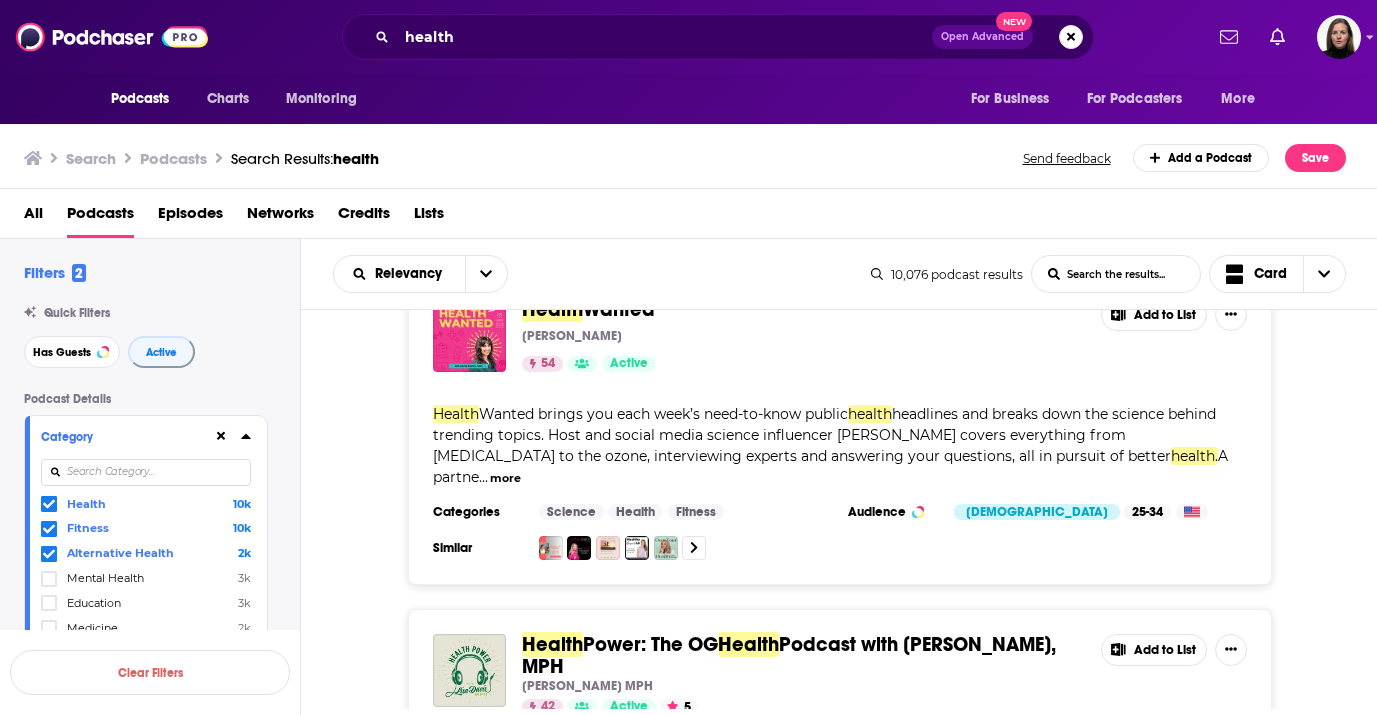 click on "Health  Power: The OG  Health  Podcast with Lisa Davis, MPH Lisa Davis MPH 42 Active 5 Add to List" at bounding box center (840, 674) 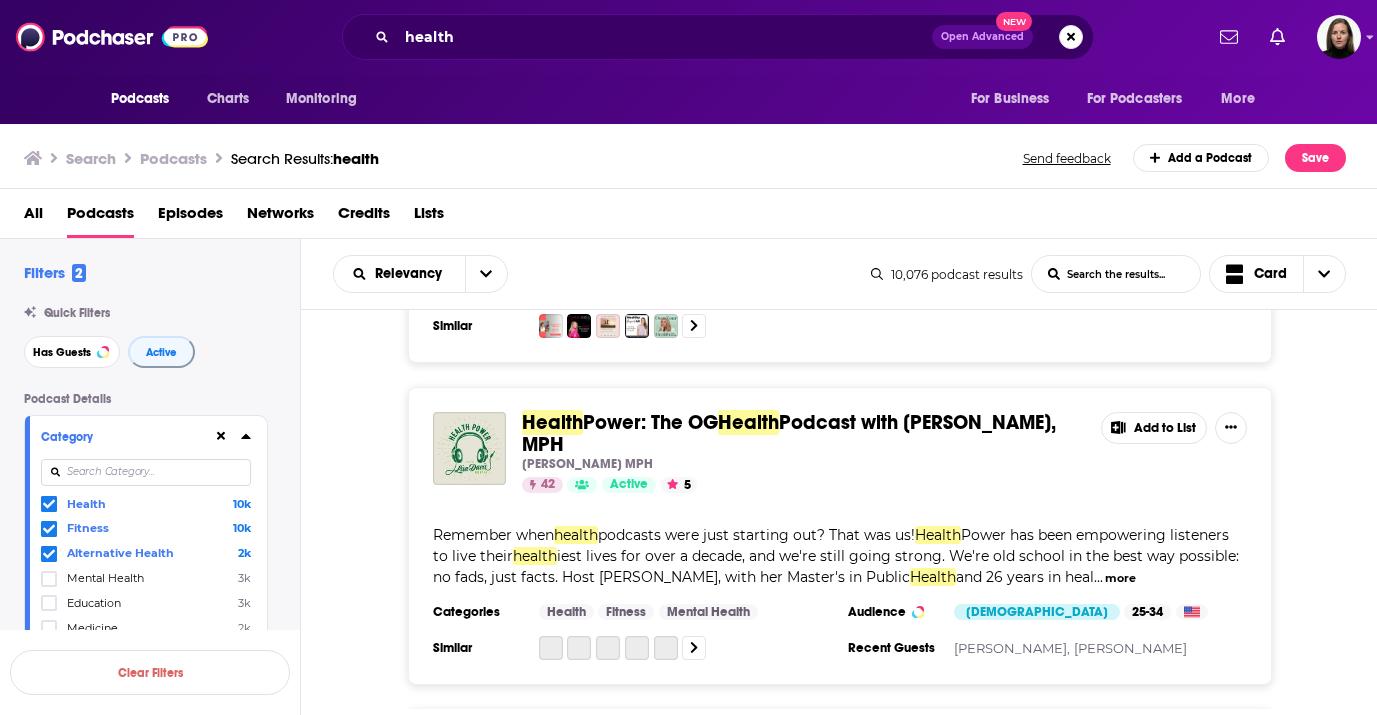 scroll, scrollTop: 8250, scrollLeft: 0, axis: vertical 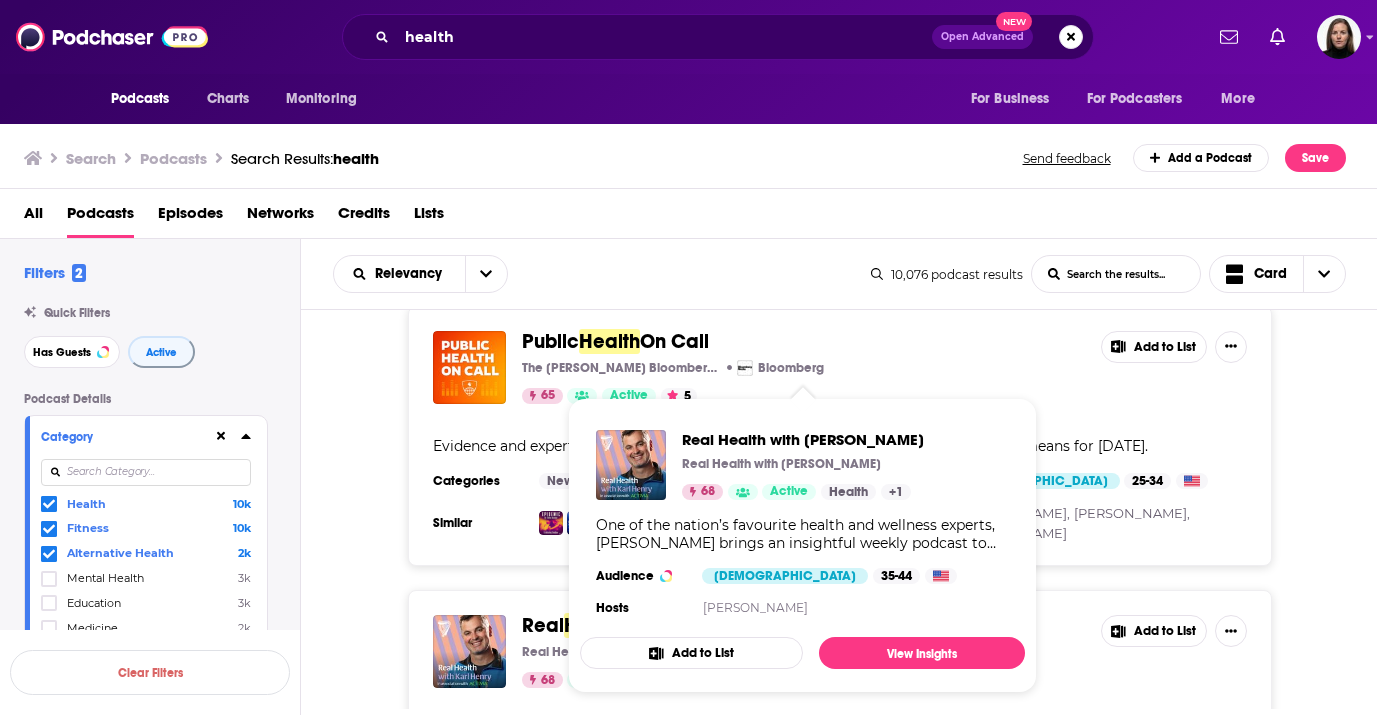 drag, startPoint x: 675, startPoint y: 537, endPoint x: 529, endPoint y: 535, distance: 146.0137 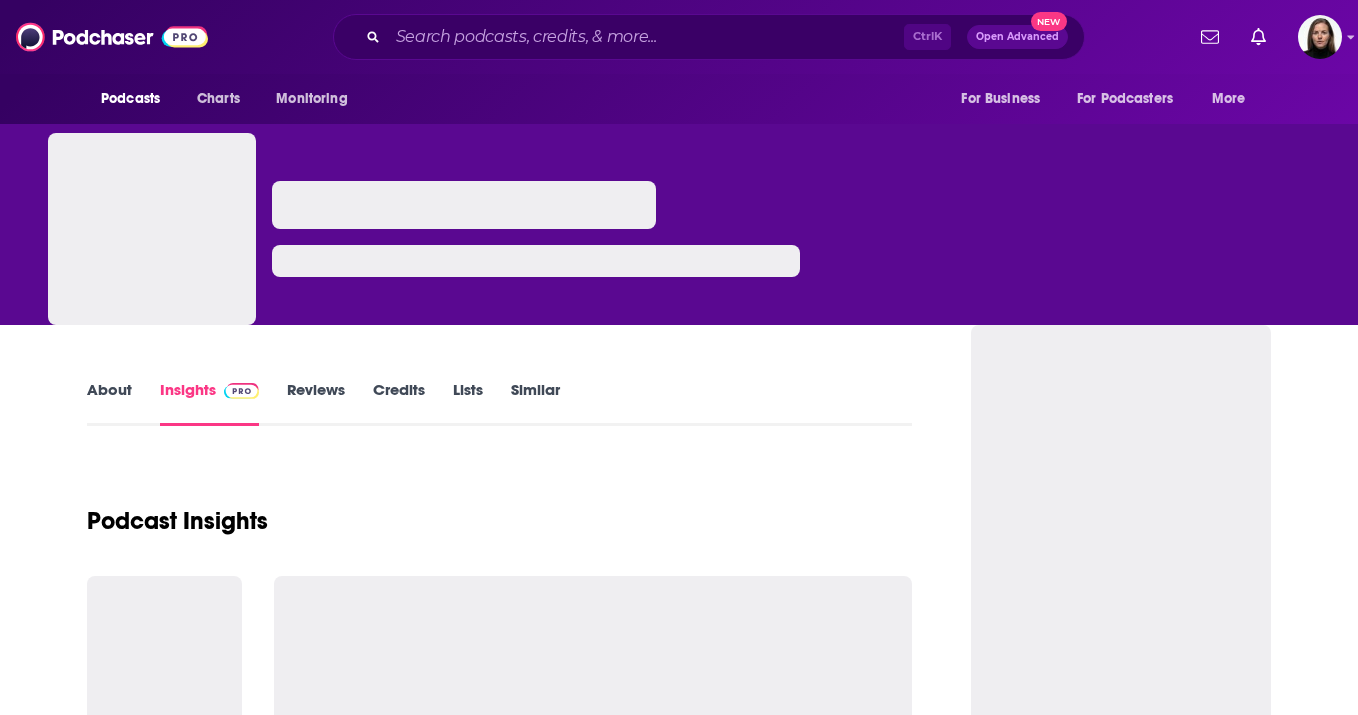 scroll, scrollTop: 0, scrollLeft: 0, axis: both 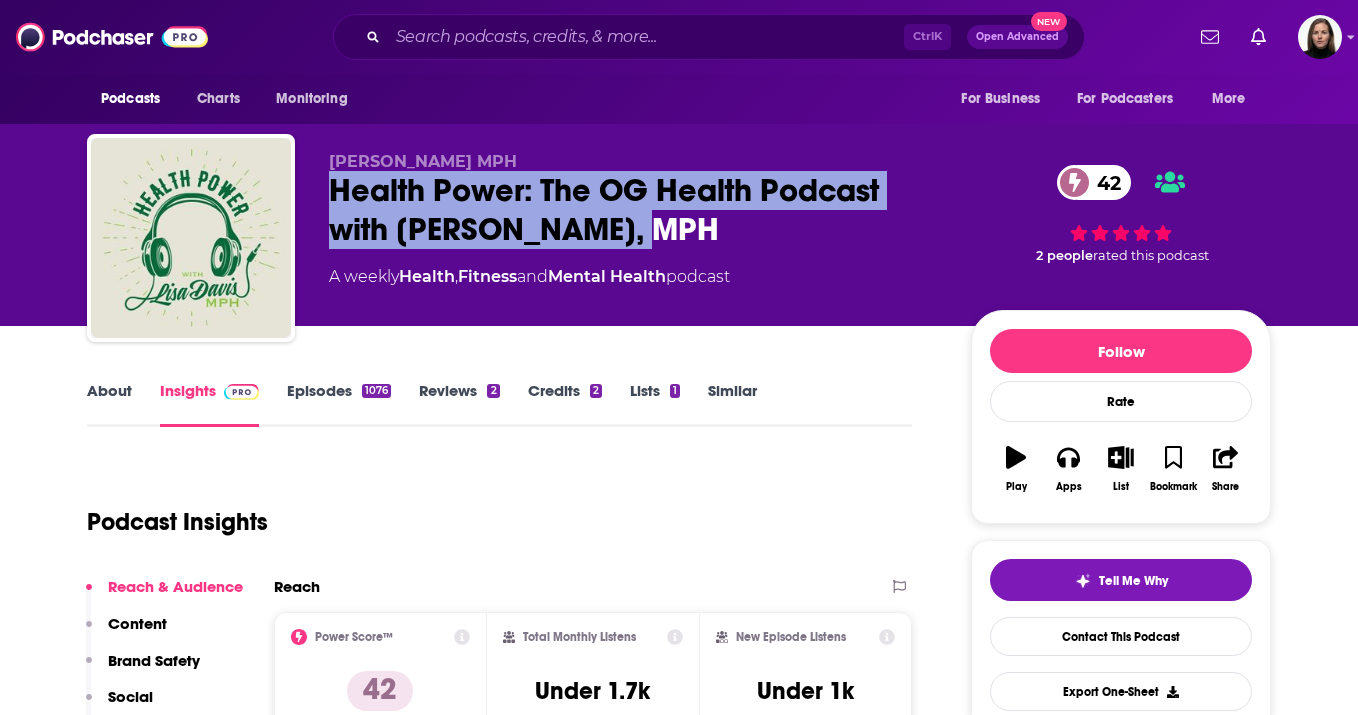 drag, startPoint x: 684, startPoint y: 234, endPoint x: 337, endPoint y: 183, distance: 350.7278 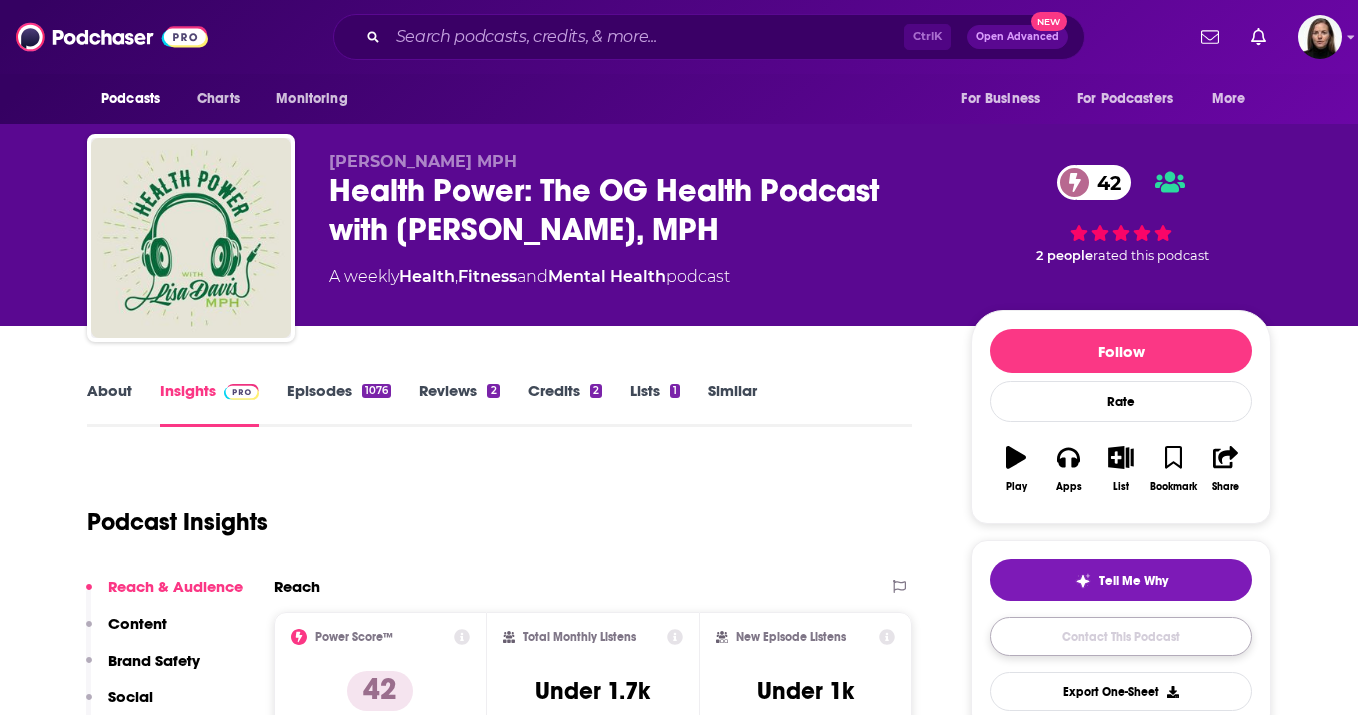 click on "Contact This Podcast" at bounding box center [1121, 636] 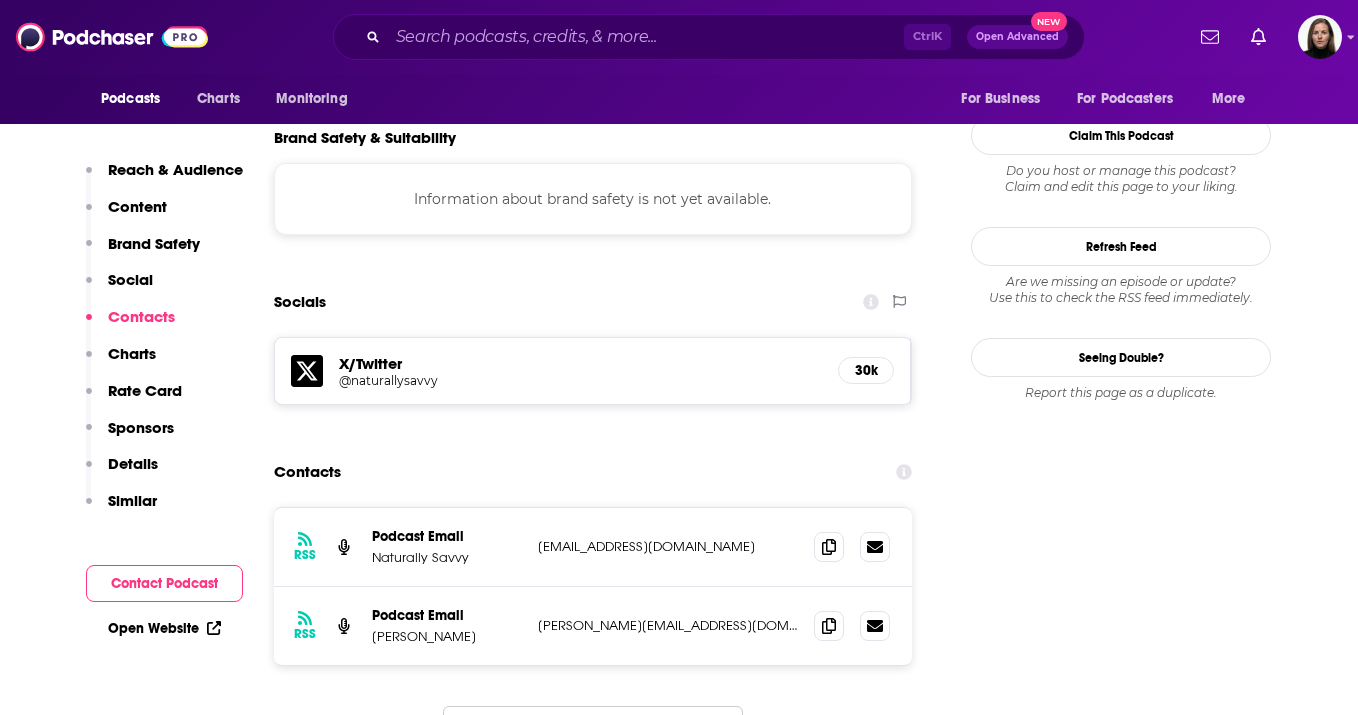 scroll, scrollTop: 1760, scrollLeft: 0, axis: vertical 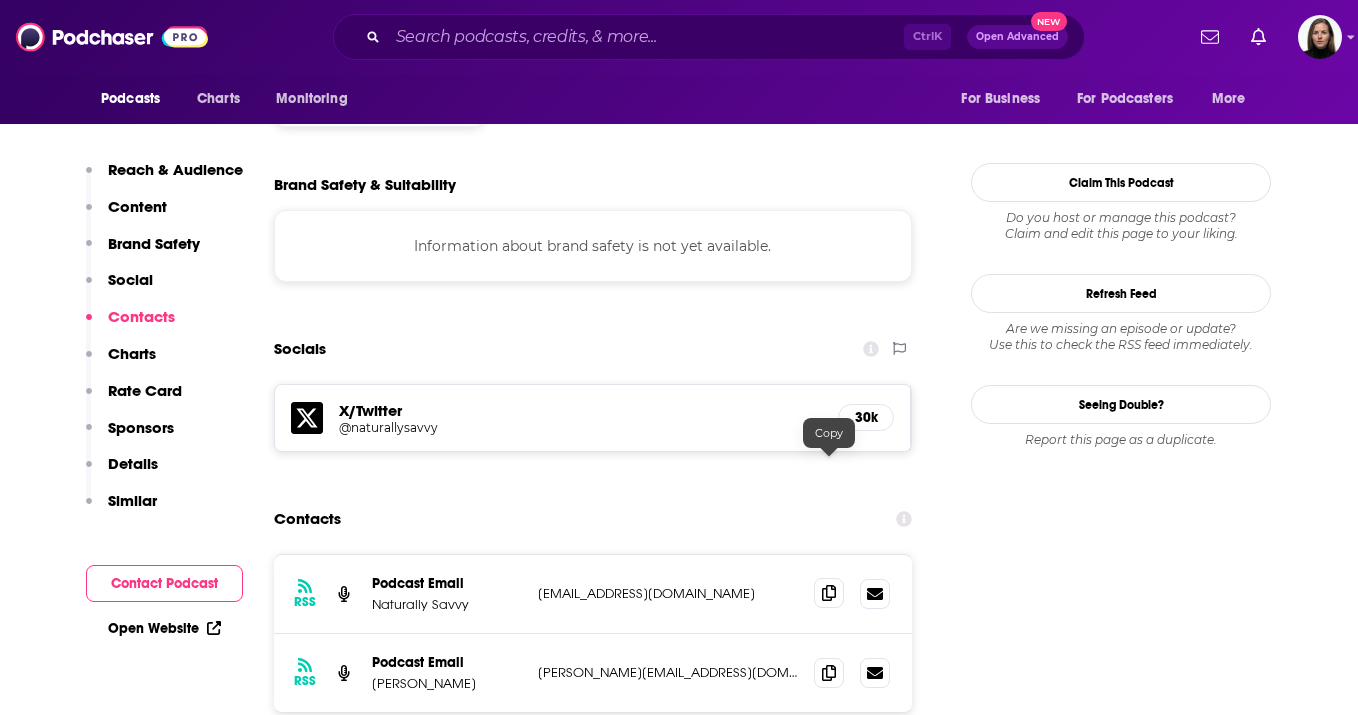 click 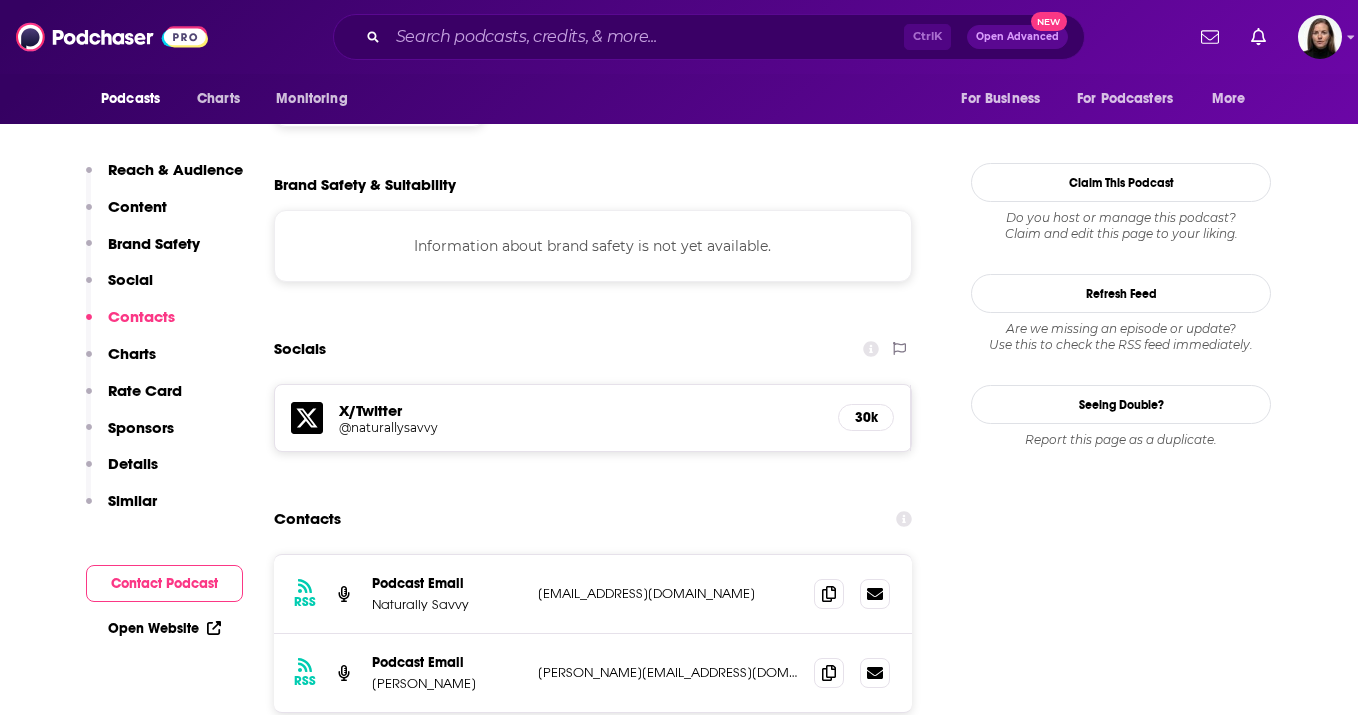 click on "Reach Power Score™ 42 Total Monthly Listens Under 1.7k New Episode Listens Under 1k Export One-Sheet Audience Demographics Gender Female Age 33 yo Income $ $ $ $ $ Parental Status Mixed Countries 1 United States 2 Canada 3 United Kingdom 4 Australia Top Cities Atlanta, GA , Los Angeles, CA , Los Angeles, CA , New York, NY , Chicago, IL , New York, NY Interests Friends, Family & Relationships , Society - Work , Science , Restaurants, Food & Grocery , Toys, Children & Baby , Fitness & Yoga Jobs Pastors/Ministers , Principals/Owners , Bloggers , Social Media Specialists , Marketing Coordinators , Company Founders Ethnicities White / Caucasian , Hispanic , African American , Asian Show More Content Political Skew Medium Left Brand Safety & Suitability Information about brand safety is not yet available. Socials X/Twitter @naturallysavvy 30k Contacts   RSS   Podcast Email Naturally Savvy lisadavismph@gmail.com lisadavismph@gmail.com   RSS   Podcast Email Andrea Donsky andrea@naturallysavvy.com Charts All Charts" at bounding box center (593, 4102) 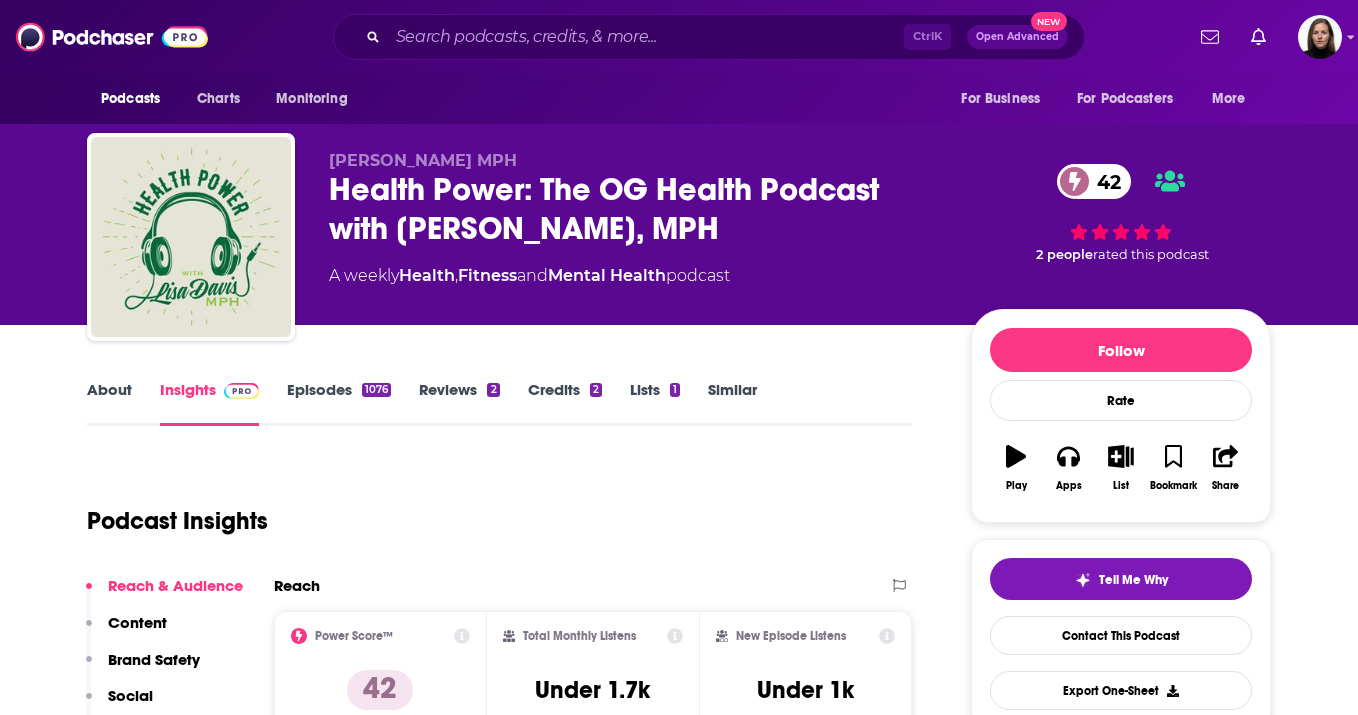 scroll, scrollTop: 0, scrollLeft: 0, axis: both 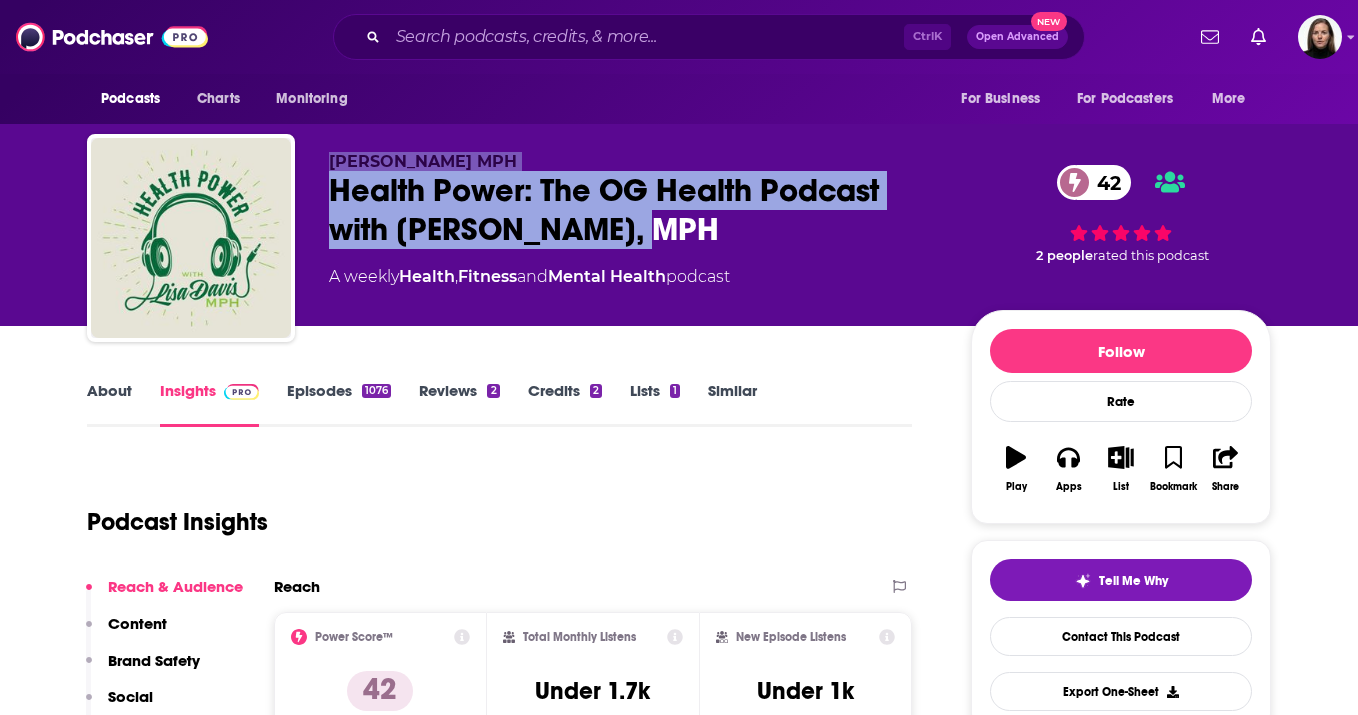 drag, startPoint x: 637, startPoint y: 212, endPoint x: 235, endPoint y: 165, distance: 404.7382 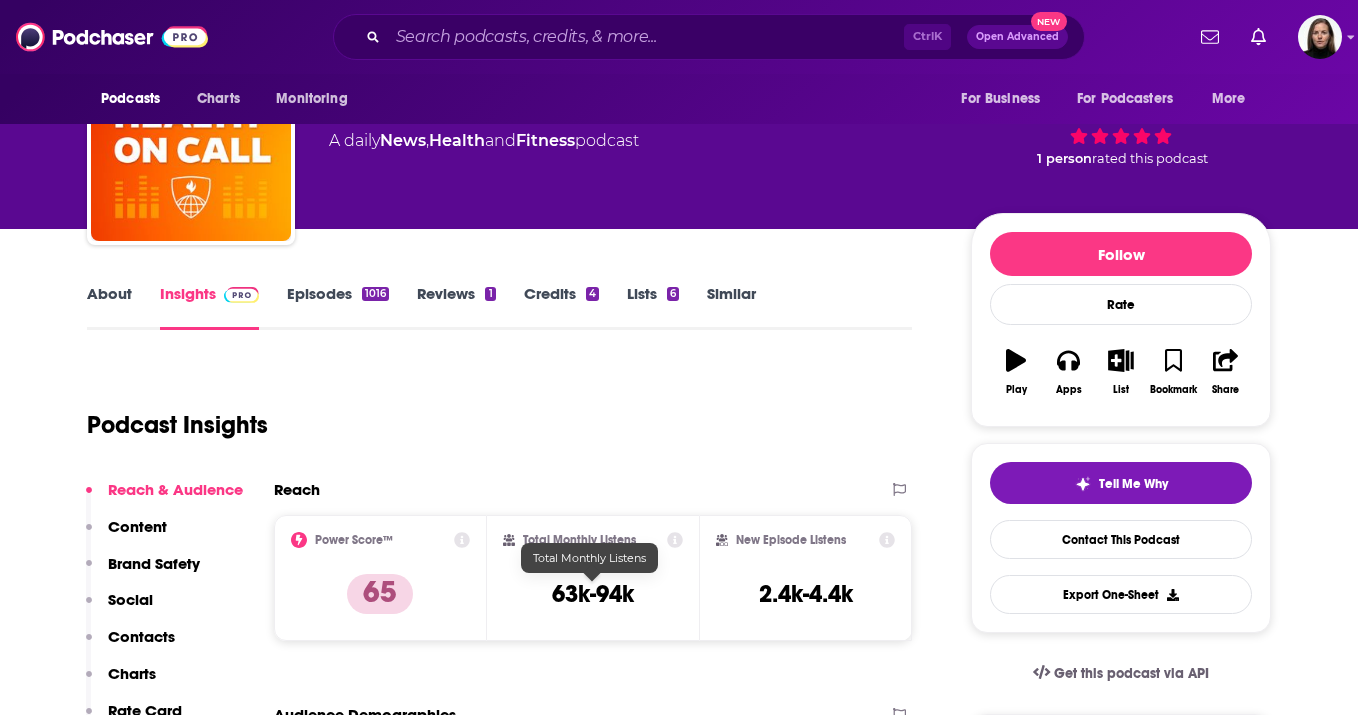 scroll, scrollTop: 0, scrollLeft: 0, axis: both 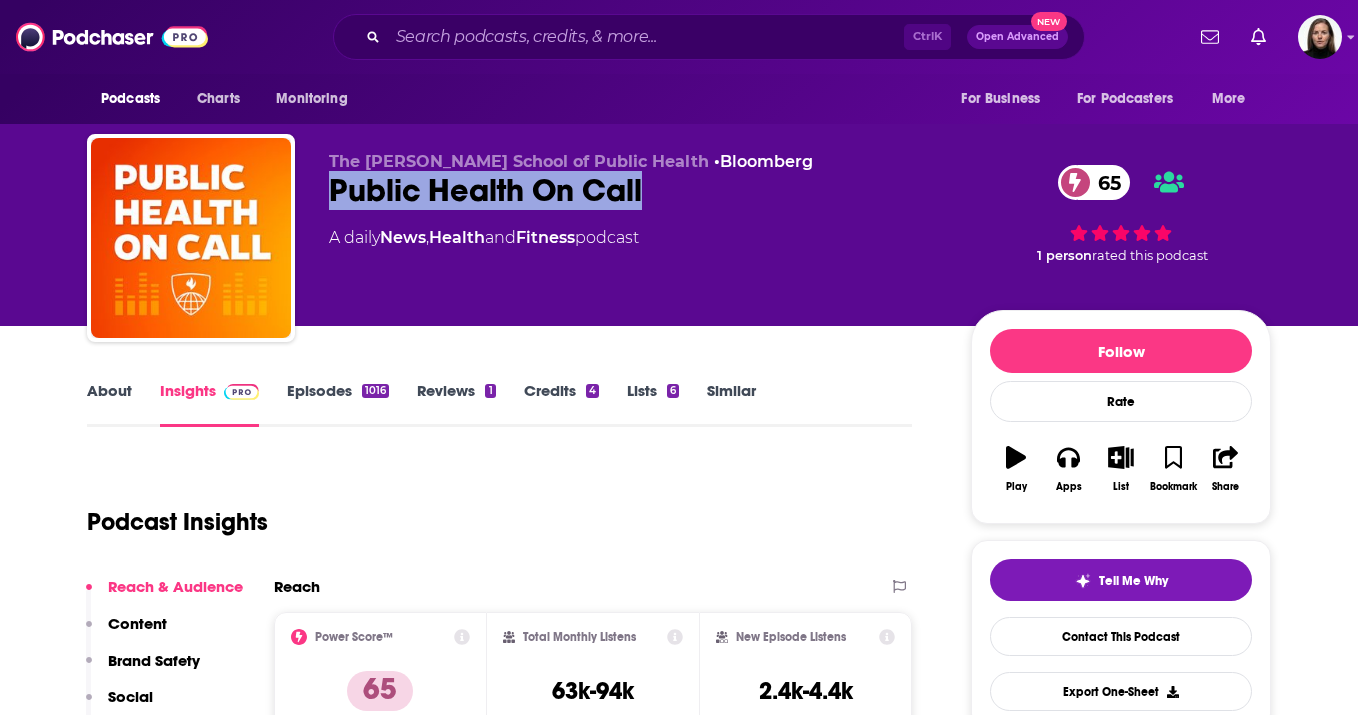drag, startPoint x: 656, startPoint y: 197, endPoint x: 302, endPoint y: 191, distance: 354.05084 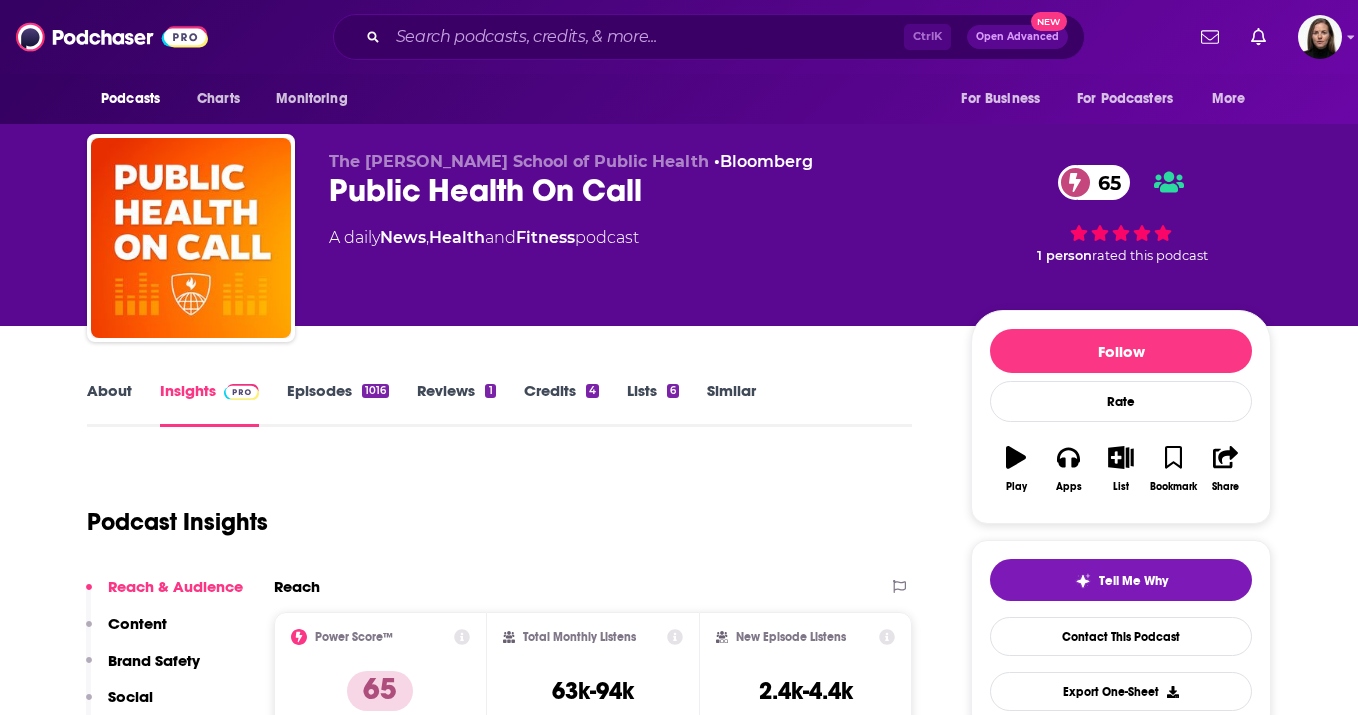 click on "Podcast Insights" at bounding box center [491, 510] 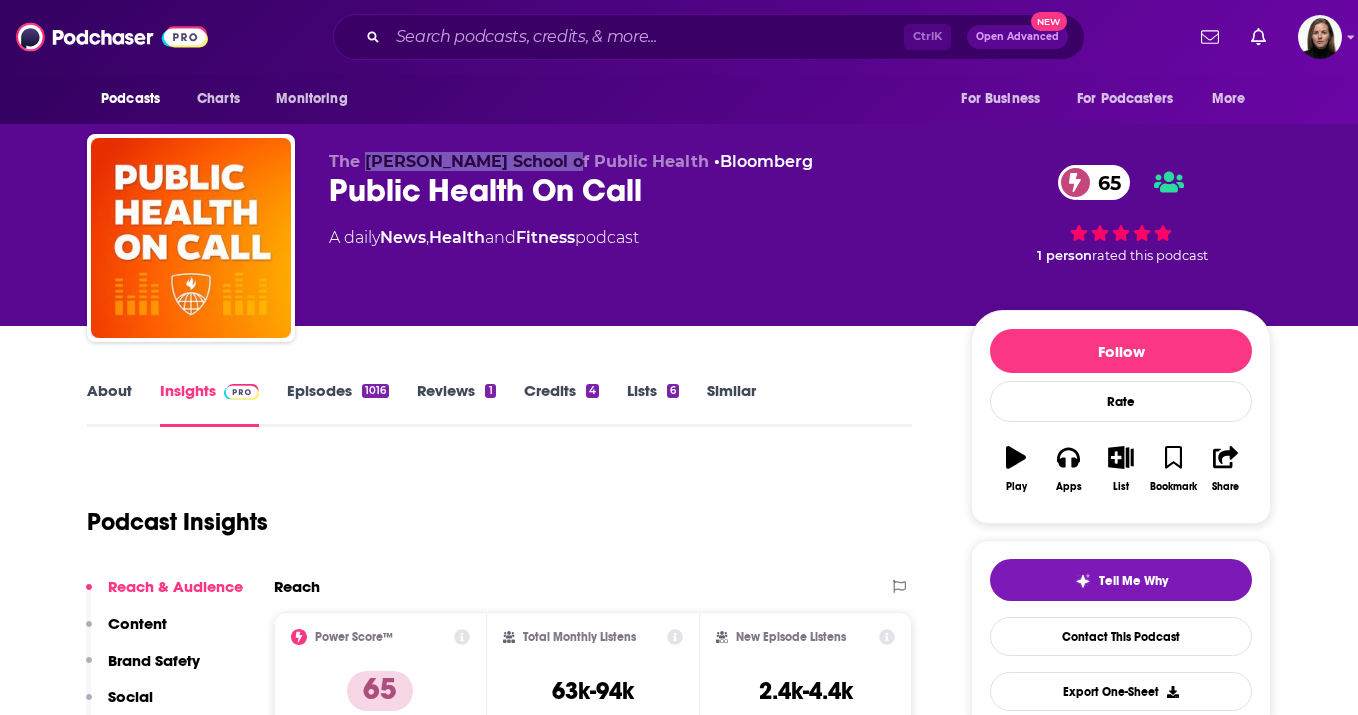 drag, startPoint x: 366, startPoint y: 158, endPoint x: 581, endPoint y: 168, distance: 215.23244 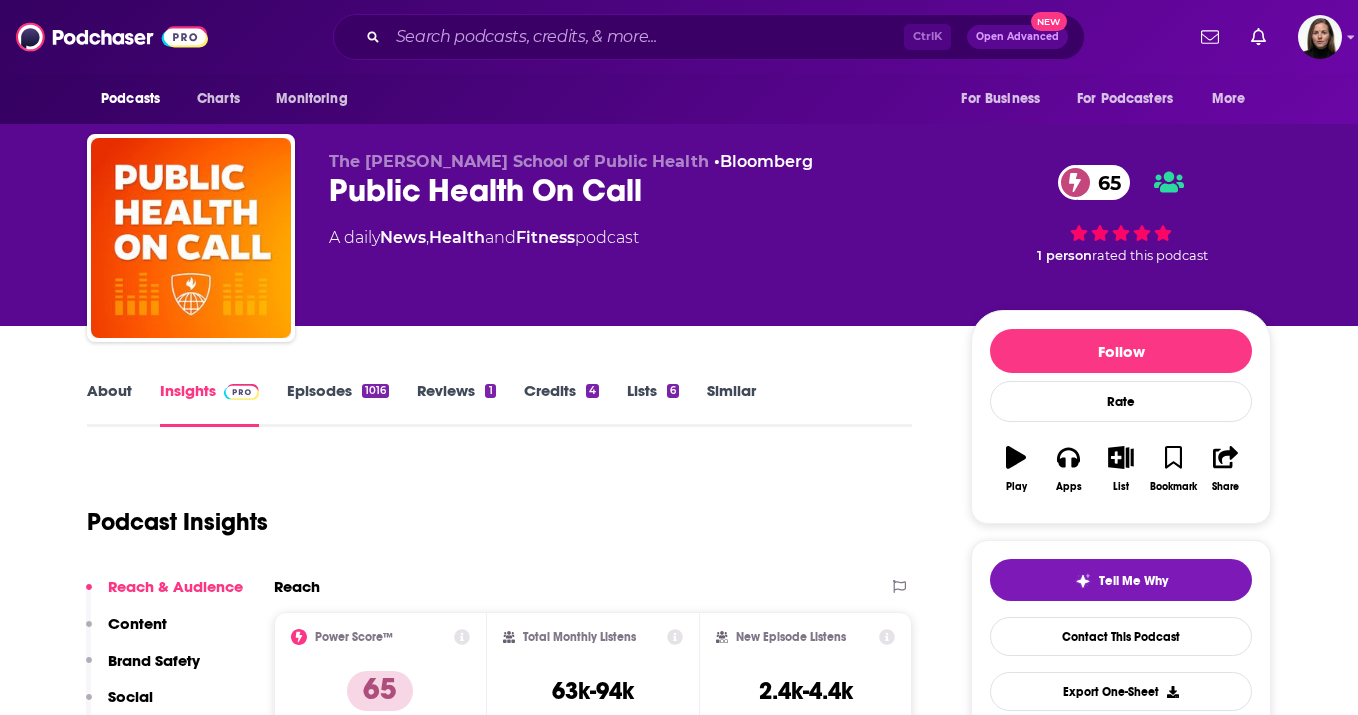 click on "About Insights Episodes 1016 Reviews 1 Credits 4 Lists 6 Similar Podcast Insights Reach & Audience Content Brand Safety Social Contacts Charts Rate Card Sponsors Details Similar Contact Podcast Open Website  Reach Power Score™ 65 Total Monthly Listens 63k-94k New Episode Listens 2.4k-4.4k Export One-Sheet Audience Demographics Gender Female Age 27 yo Income $ $ $ $ $ Parental Status Mixed Countries 1 United States 2 India 3 Canada 4 United Kingdom 5 Australia Top Cities Baltimore, MD , Washington, D. C. , Chicago, IL , Los Angeles, CA , New York, NY , San Francisco, CA Interests Science , Society - Work , Science - Medicine , Travel , Careers - Nursing , Pets Jobs Directors , Managers , Software Engineers , Vice Presidents , Consultants , CEOs/Managing Directors Ethnicities White / Caucasian , Asian , Hispanic , African American Show More Content Political Skew Low Left Brand Safety & Suitability Adult Graphic Profanity Drugs Weapons Criminal Political Inflammatory 0 15 30 45 60 75 100 Safety Summary 1 % 0" at bounding box center [499, 6077] 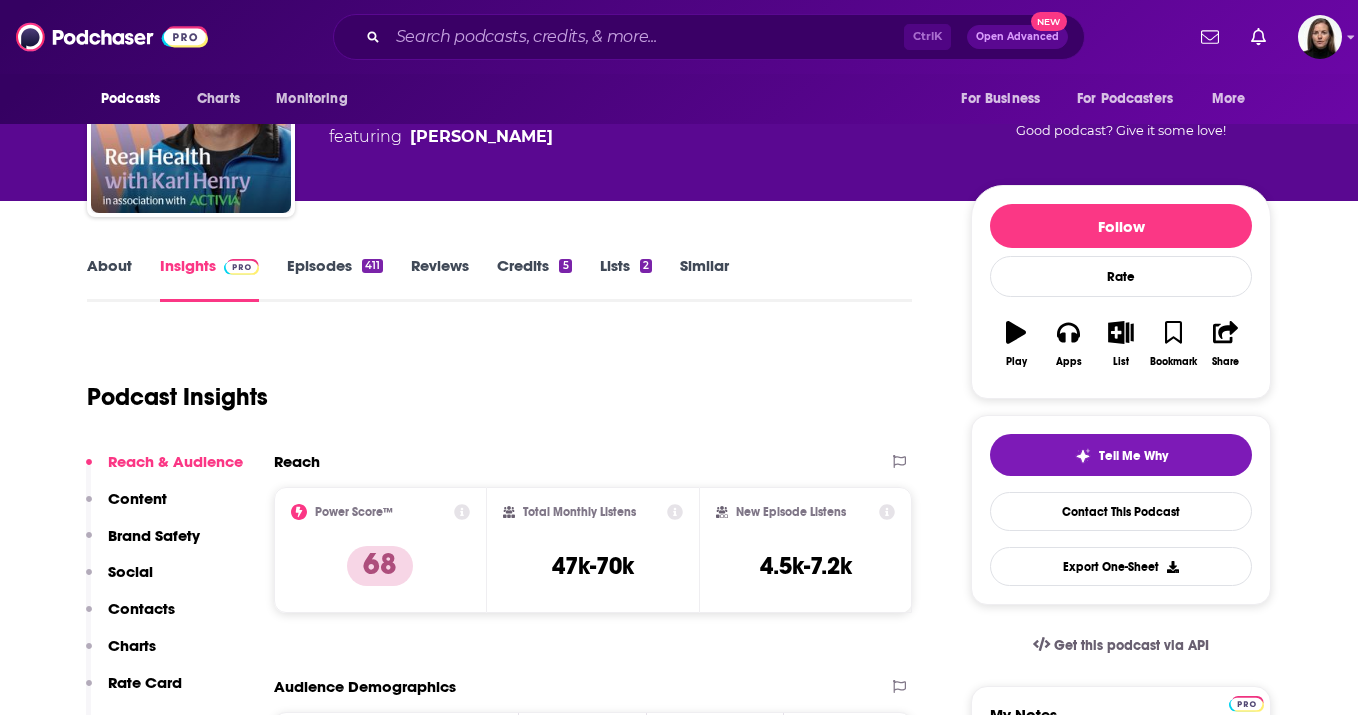 scroll, scrollTop: 0, scrollLeft: 0, axis: both 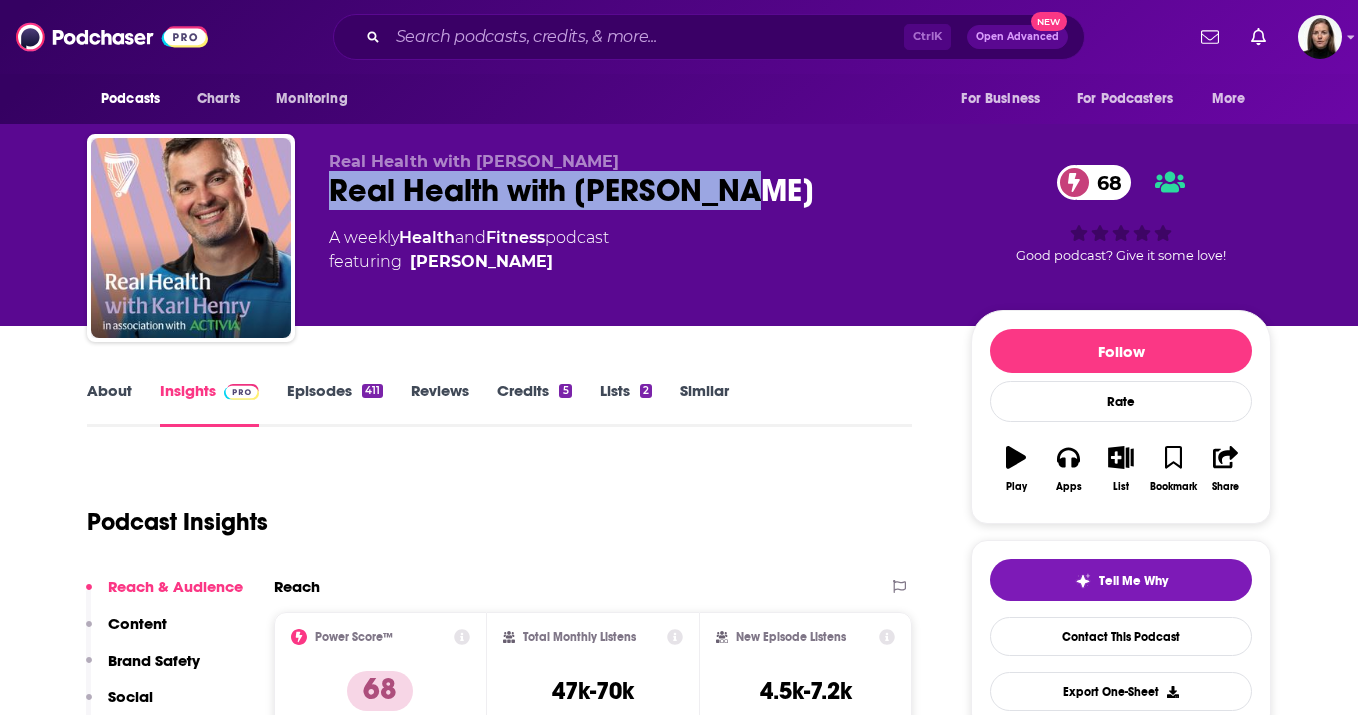 drag, startPoint x: 329, startPoint y: 184, endPoint x: 736, endPoint y: 196, distance: 407.17688 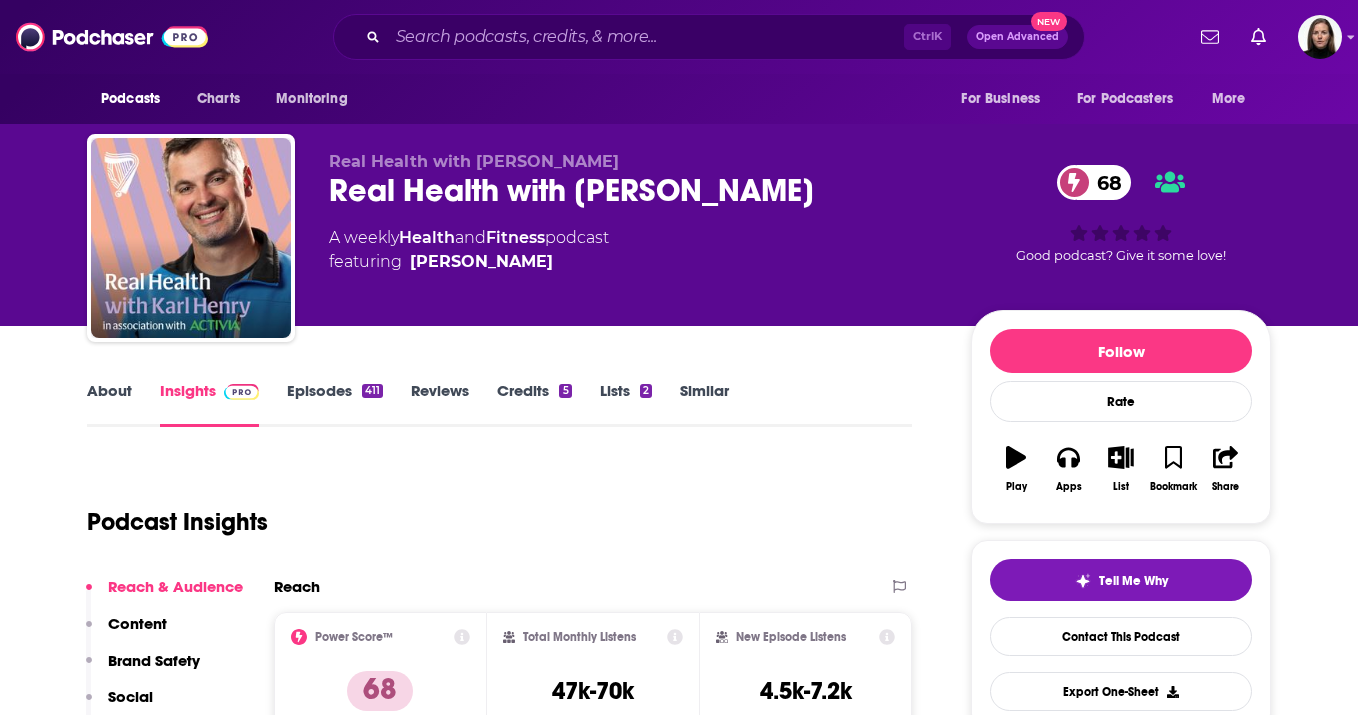 click on "Real Health with [PERSON_NAME]   Real Health with [PERSON_NAME] 68 A   weekly  Health  and  Fitness  podcast  featuring  [PERSON_NAME]" at bounding box center [634, 232] 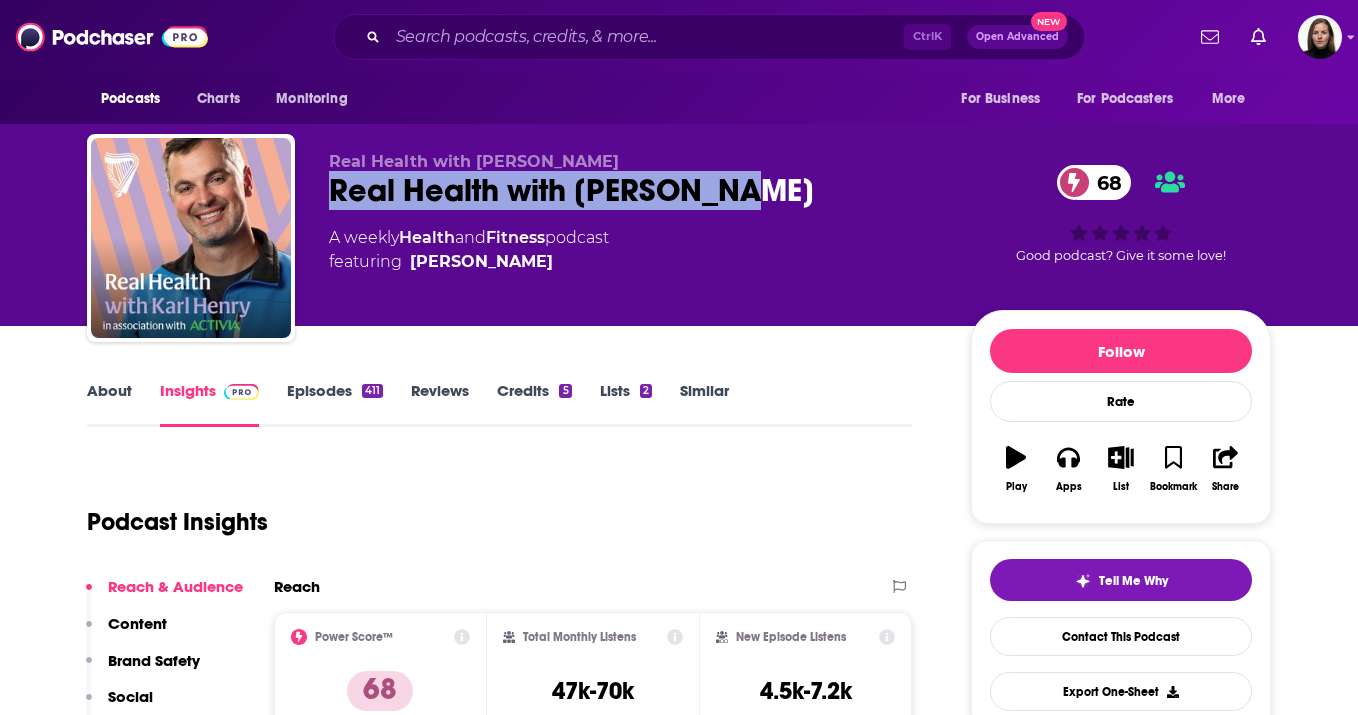 drag, startPoint x: 323, startPoint y: 183, endPoint x: 722, endPoint y: 204, distance: 399.55225 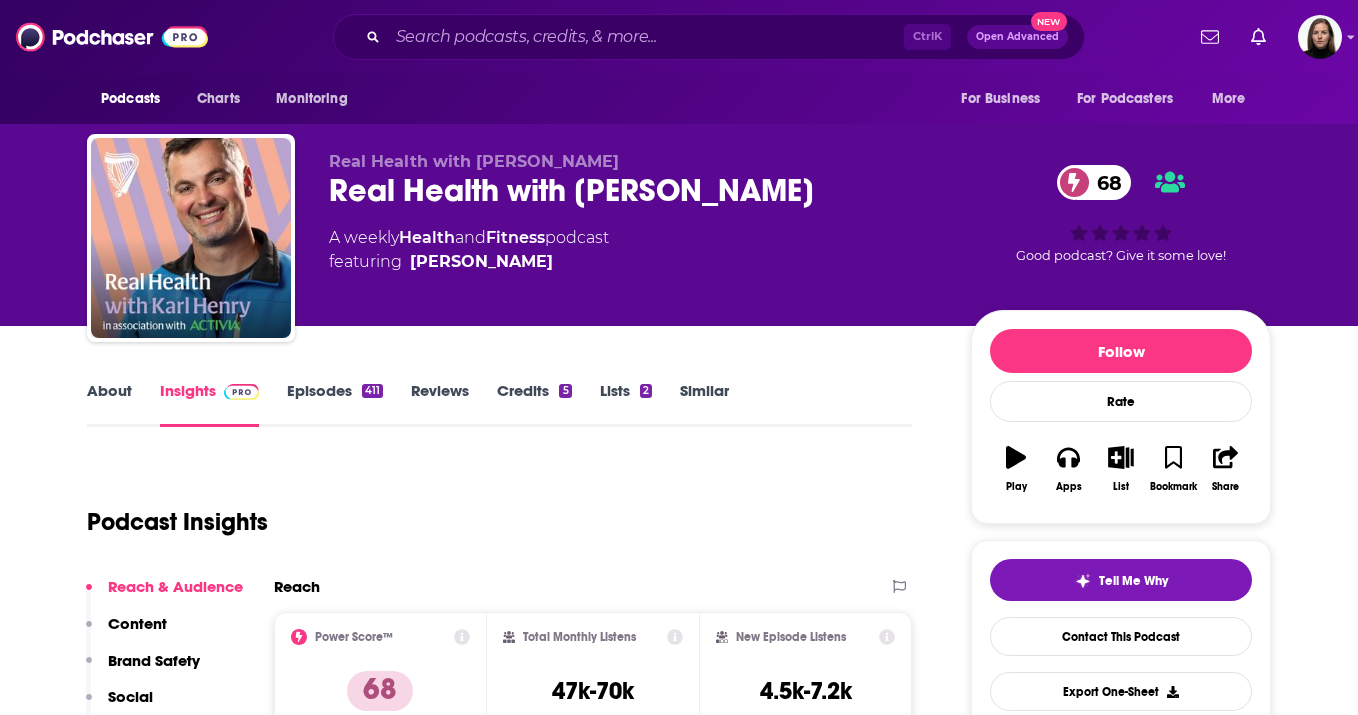 drag, startPoint x: 786, startPoint y: 484, endPoint x: 797, endPoint y: 481, distance: 11.401754 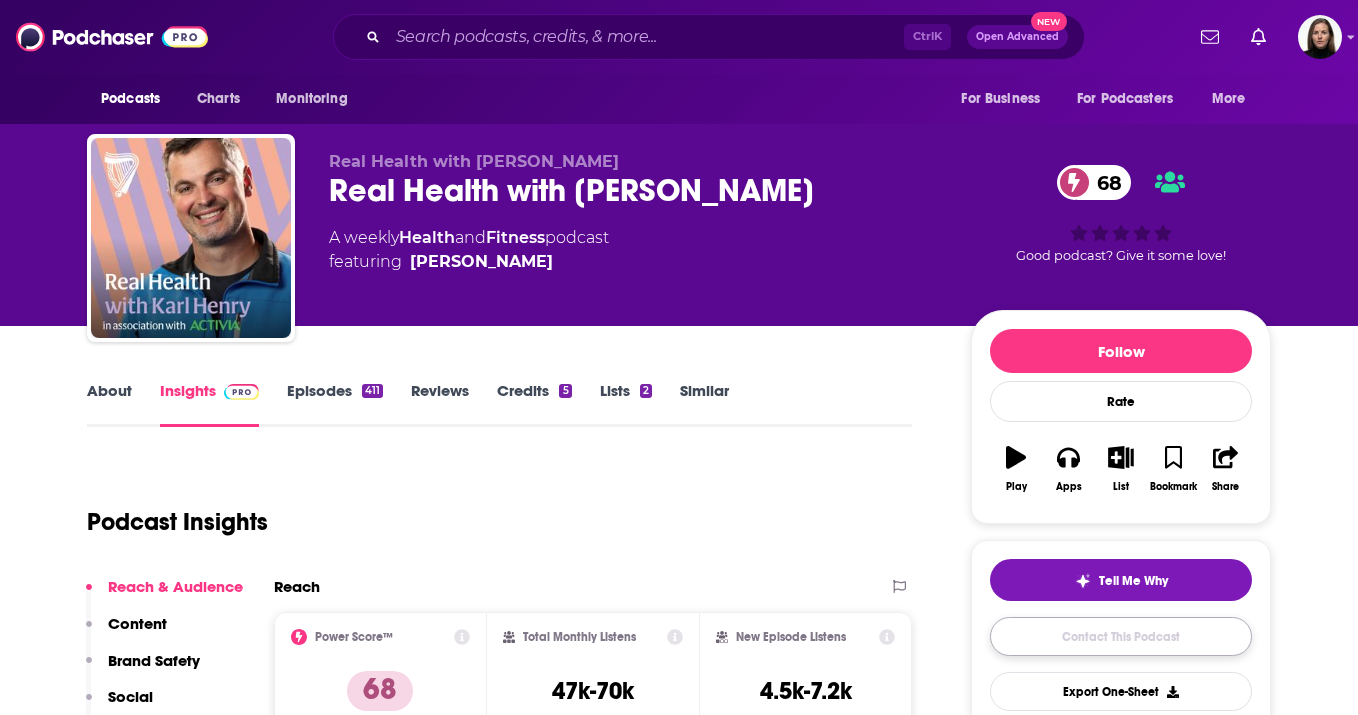 click on "Contact This Podcast" at bounding box center [1121, 636] 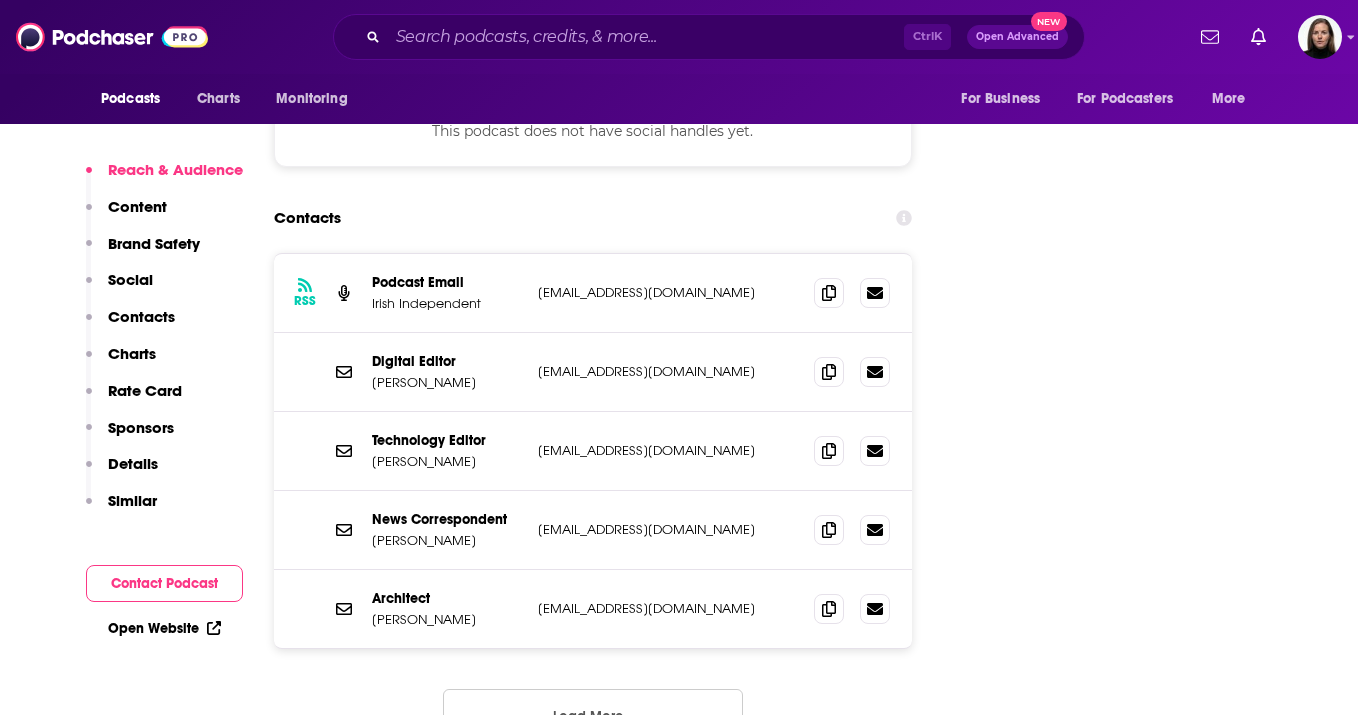 scroll, scrollTop: 2159, scrollLeft: 0, axis: vertical 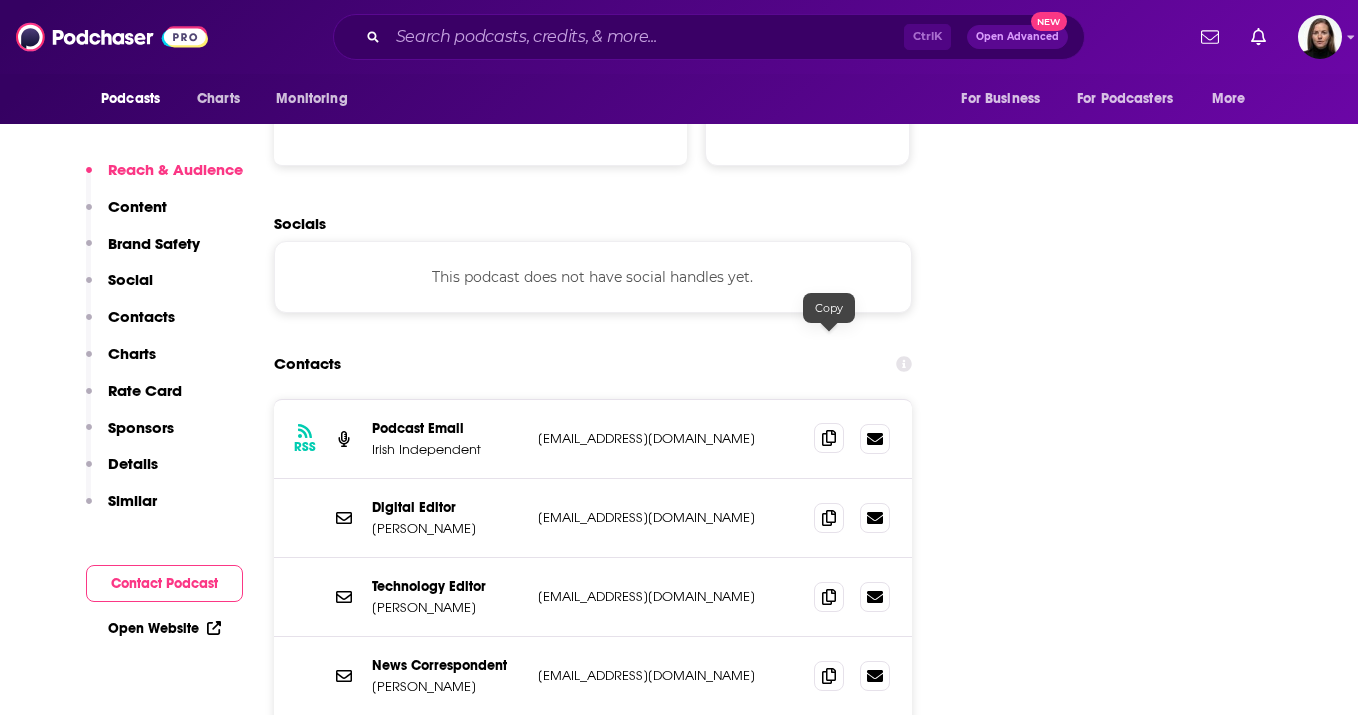click 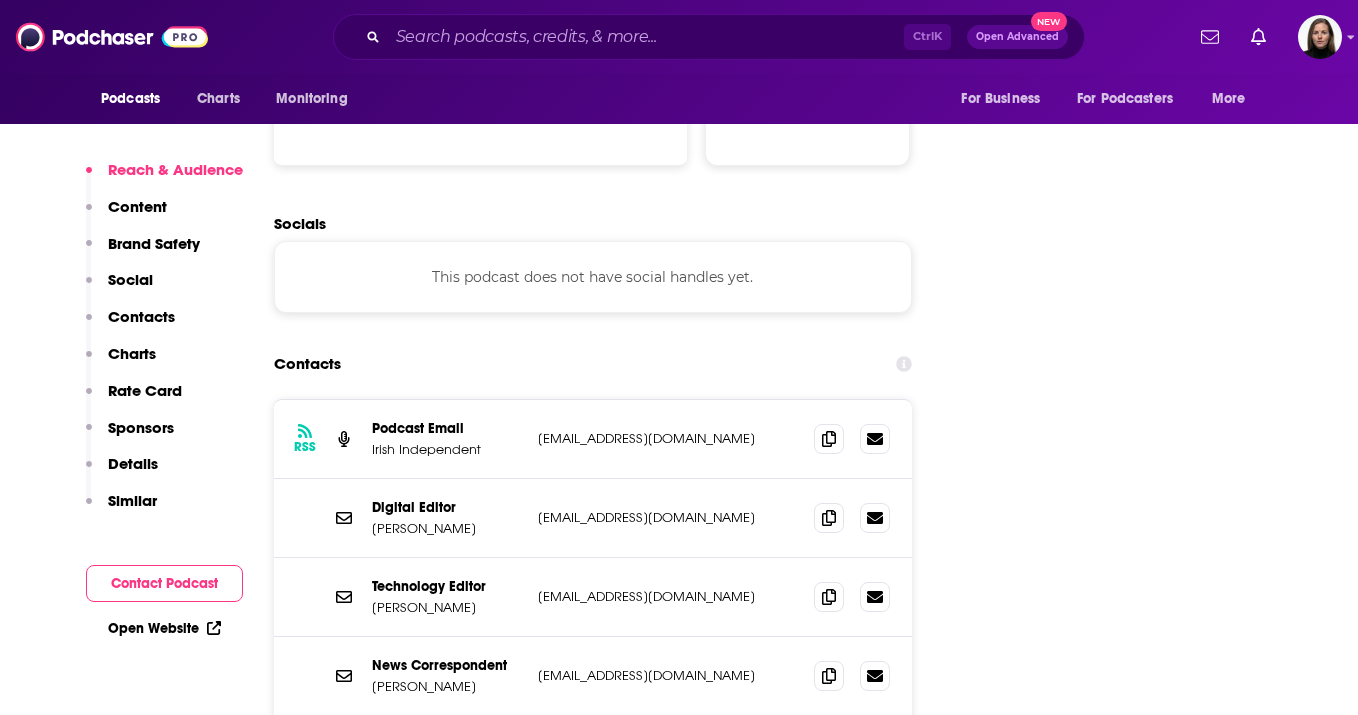 click on "Reach Power Score™ 68 Total Monthly Listens 47k-70k New Episode Listens 4.5k-7.2k Export One-Sheet Audience Demographics Gender [DEMOGRAPHIC_DATA] Age [DEMOGRAPHIC_DATA] yo Income $ $ $ $ $ Parental Status Not Parents Countries 1 [GEOGRAPHIC_DATA] 2 [GEOGRAPHIC_DATA] 3 [GEOGRAPHIC_DATA] 4 [GEOGRAPHIC_DATA] Top Cities [GEOGRAPHIC_DATA] , [GEOGRAPHIC_DATA] , [GEOGRAPHIC_DATA], [GEOGRAPHIC_DATA] , [GEOGRAPHIC_DATA], [GEOGRAPHIC_DATA] , [GEOGRAPHIC_DATA] , [GEOGRAPHIC_DATA], [GEOGRAPHIC_DATA] Interests Pop , Friends, Family & Relationships , Makeup , Sports - Rugby , Restaurants, Food & Grocery , Sports Jobs Nurses , Software Engineers , CEOs/Managing Directors , Managers , Principals/Owners , Sales Associates Ethnicities White / Caucasian , [DEMOGRAPHIC_DATA] , [DEMOGRAPHIC_DATA] , [DEMOGRAPHIC_DATA] Show More Content Political Skew Neutral/Mixed Brand Safety & Suitability Adult Graphic Profanity Drugs Weapons Criminal Political Inflammatory 0 15 30 45 60 75 100 Safety Summary Political 17 % Profanity 16 % Adult 6 % Graphic 2 % Weapons 1 % Criminal 0 % Inflammatory 0 % Drugs 0 % Socials This podcast does not have social handles yet. Contacts   RSS   Podcast Email" at bounding box center (593, 3987) 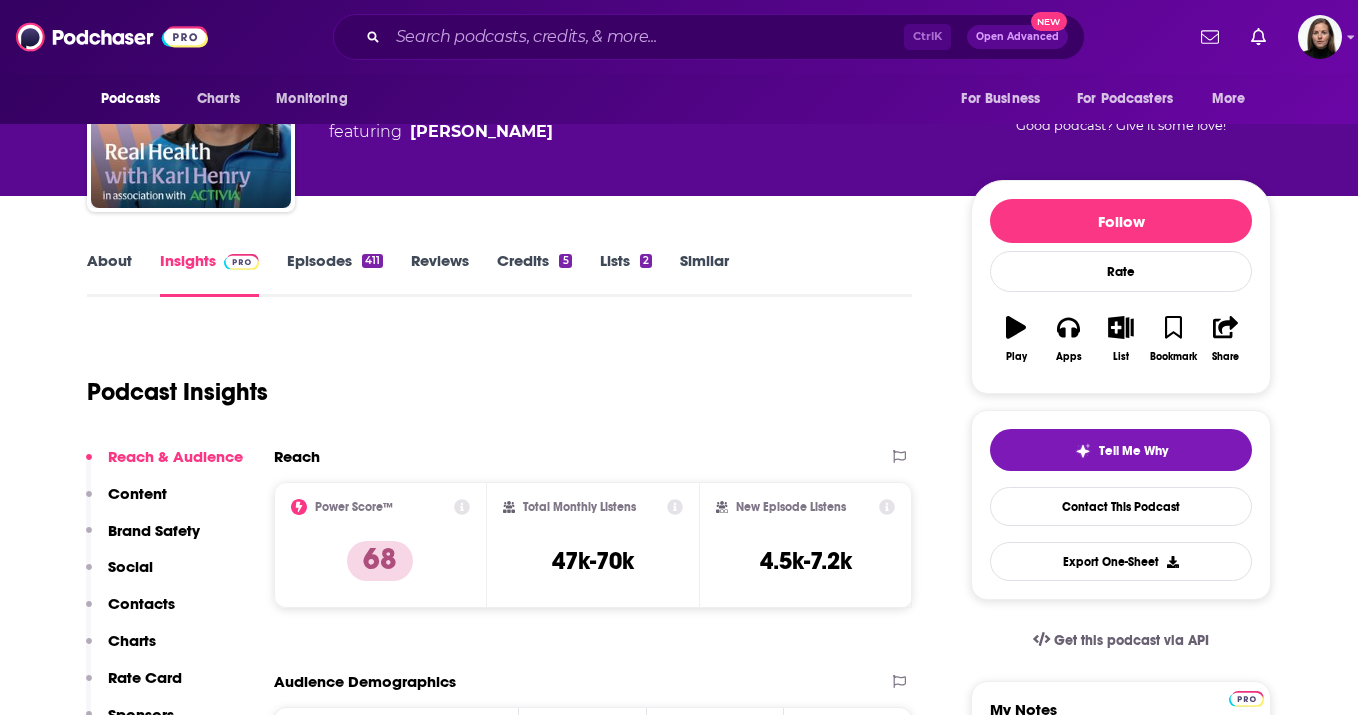 scroll, scrollTop: 0, scrollLeft: 0, axis: both 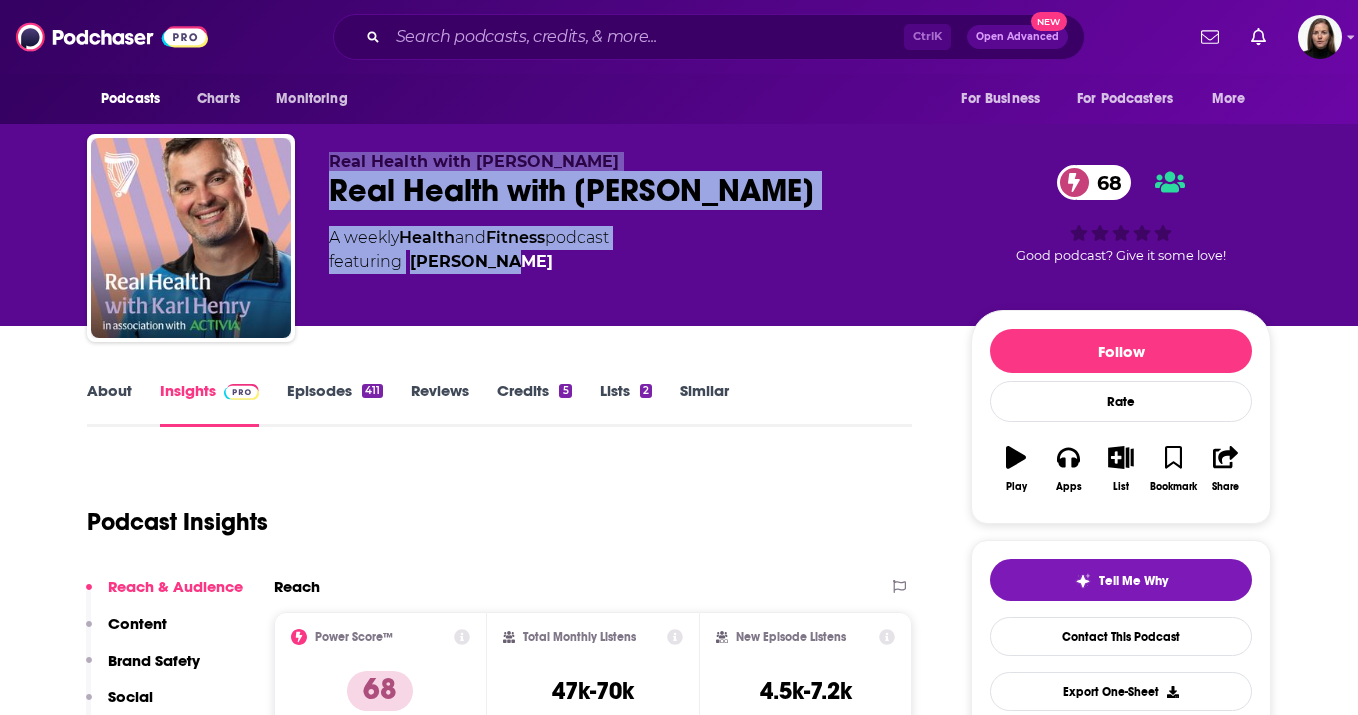 drag, startPoint x: 599, startPoint y: 285, endPoint x: 321, endPoint y: 150, distance: 309.04532 